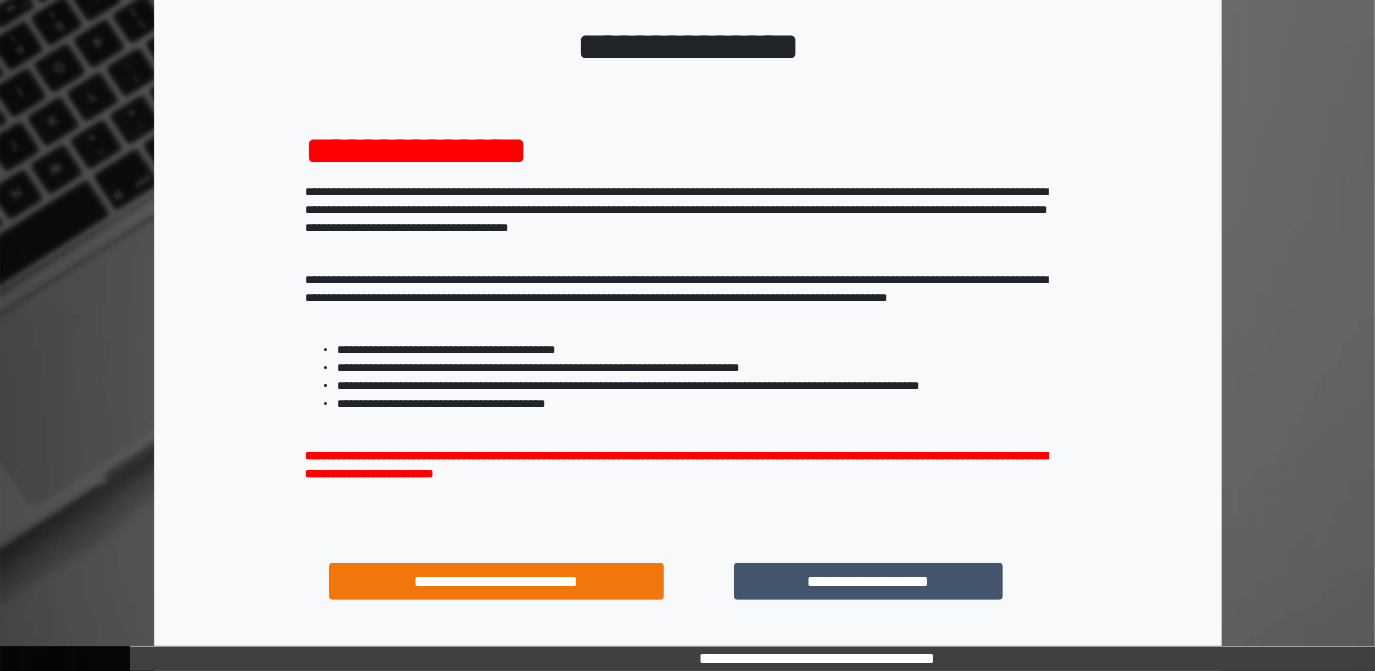 scroll, scrollTop: 256, scrollLeft: 0, axis: vertical 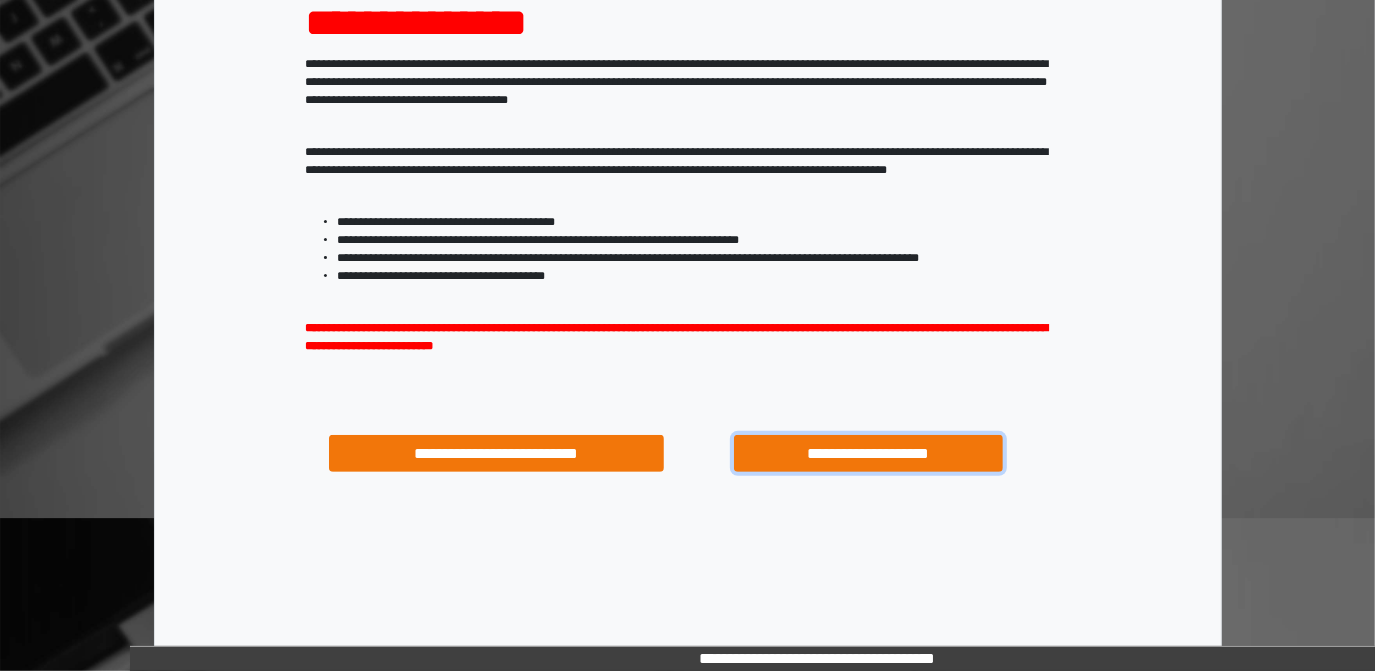 click on "**********" at bounding box center [868, 453] 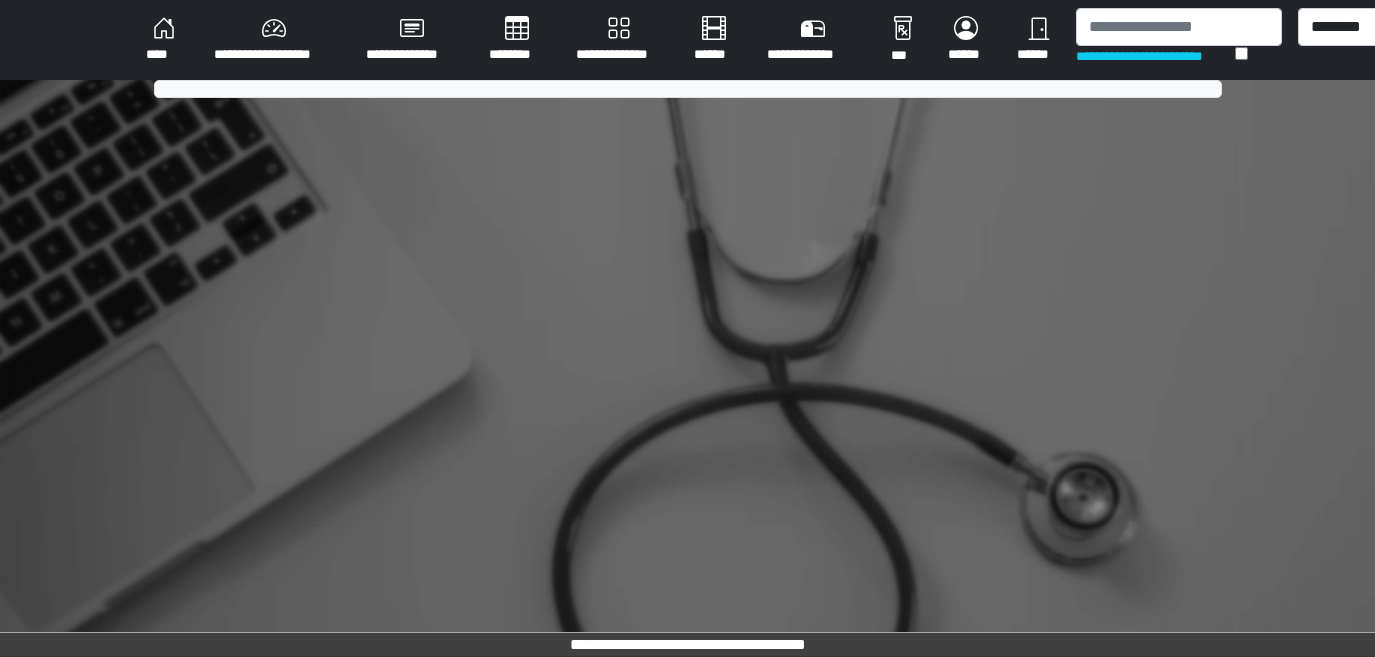 scroll, scrollTop: 0, scrollLeft: 0, axis: both 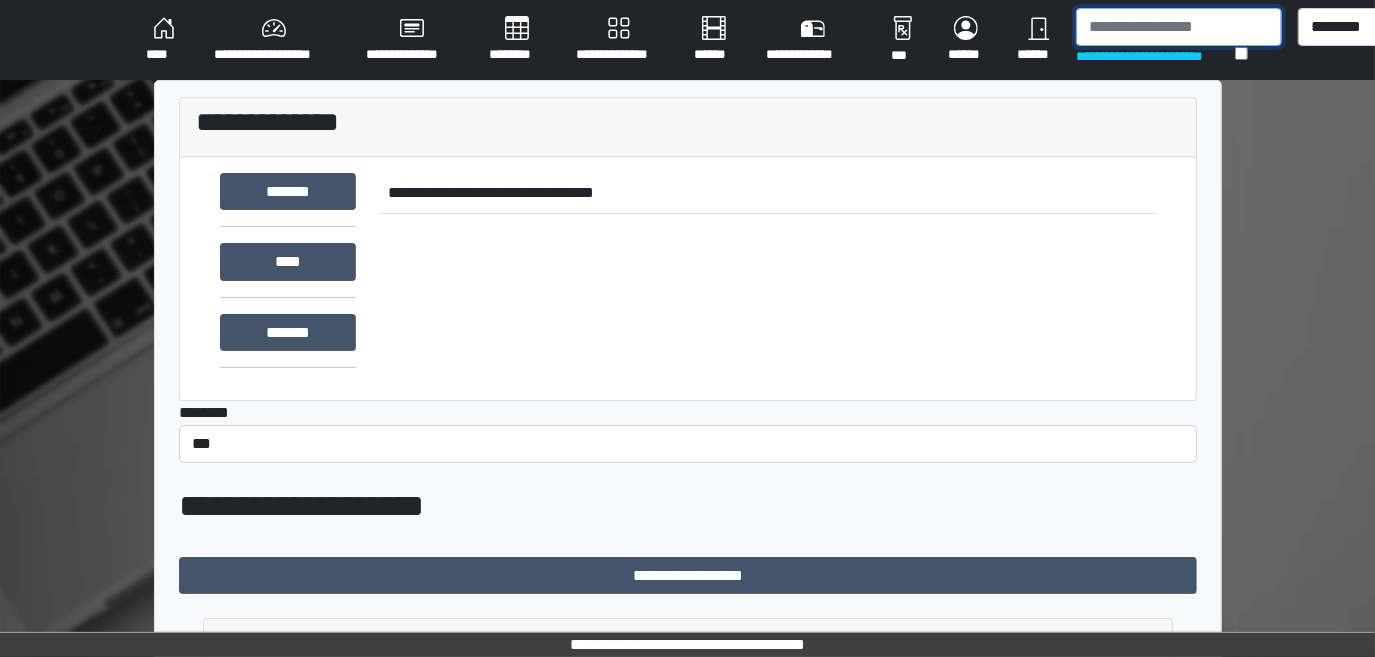 click at bounding box center (1179, 27) 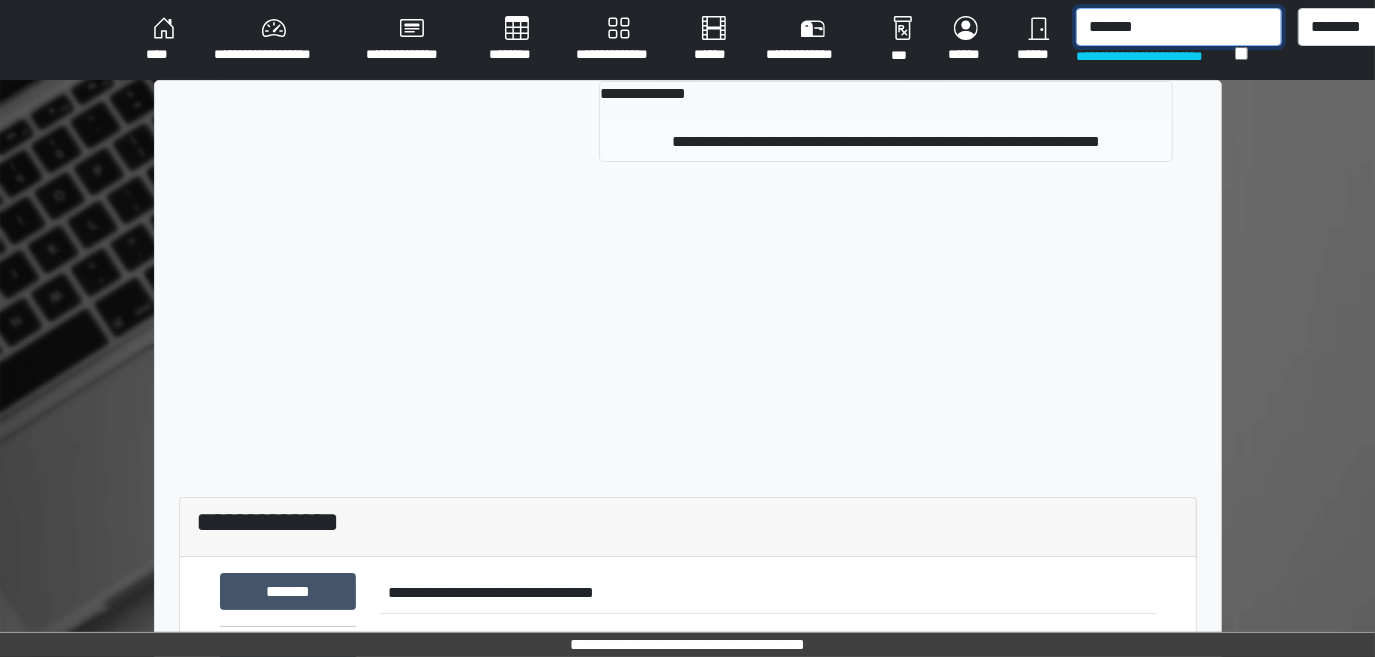 type on "*******" 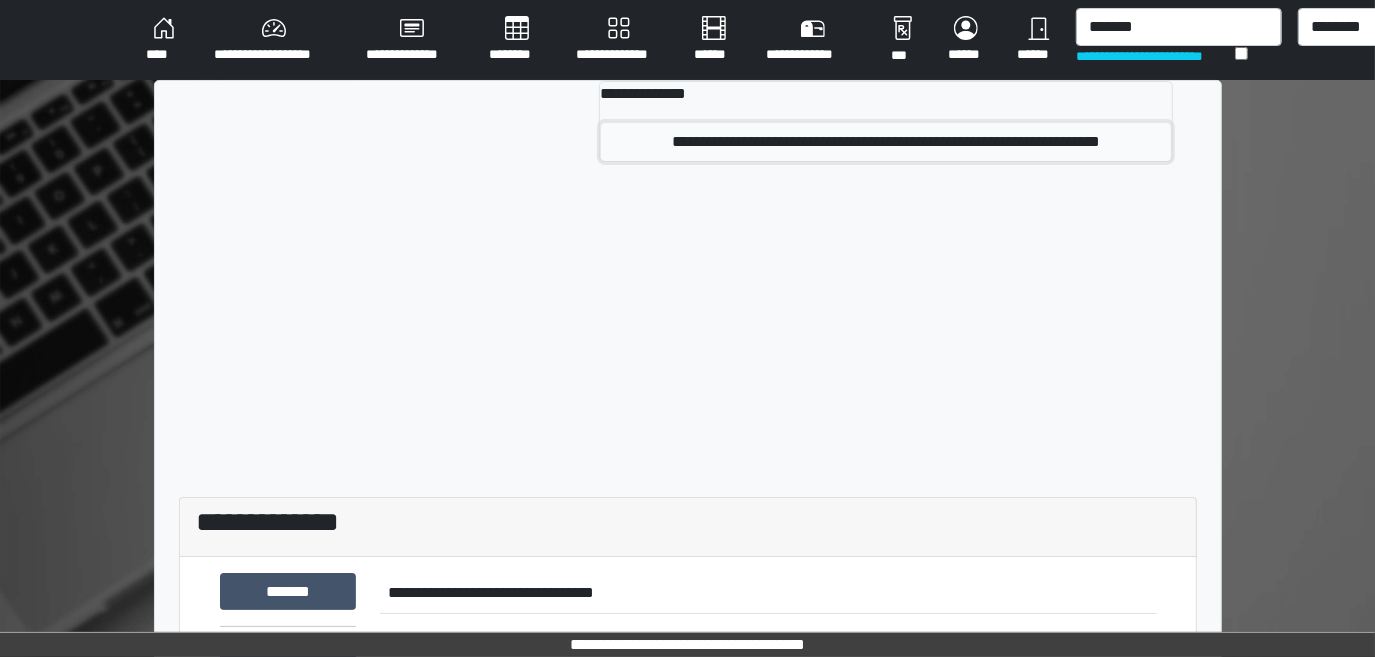click on "**********" at bounding box center [886, 142] 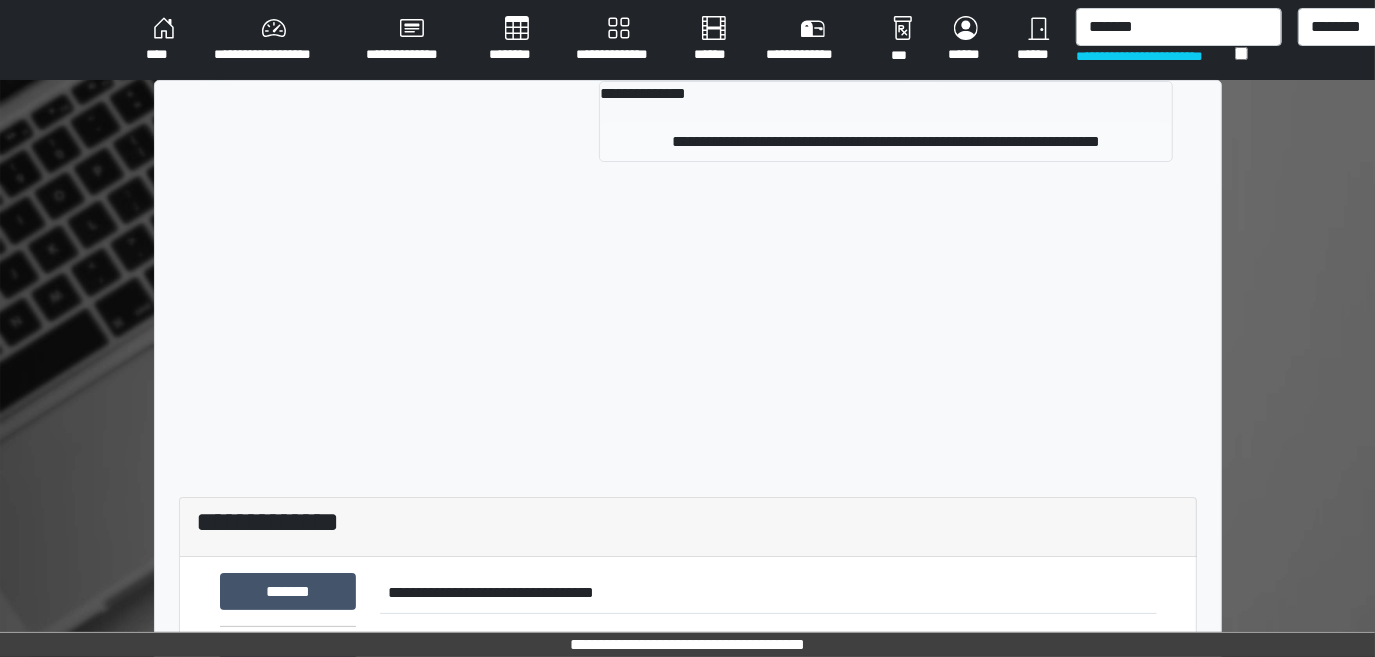 type 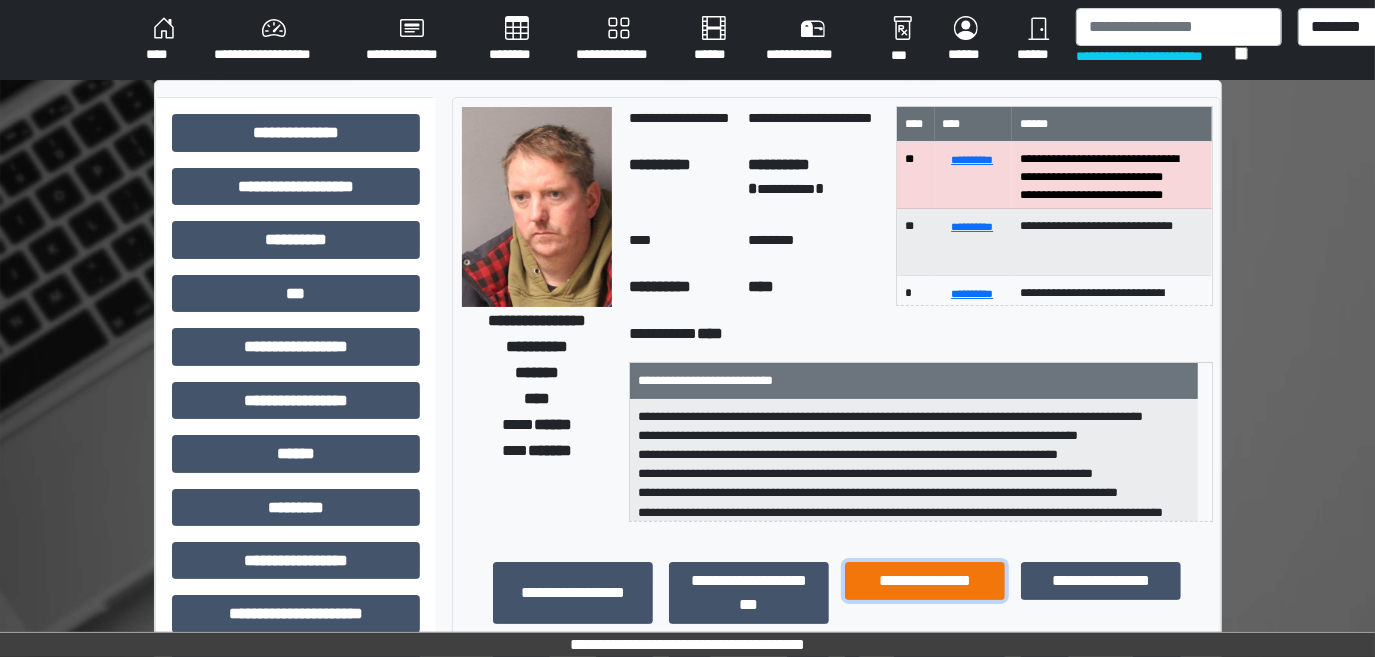 click on "**********" at bounding box center (925, 580) 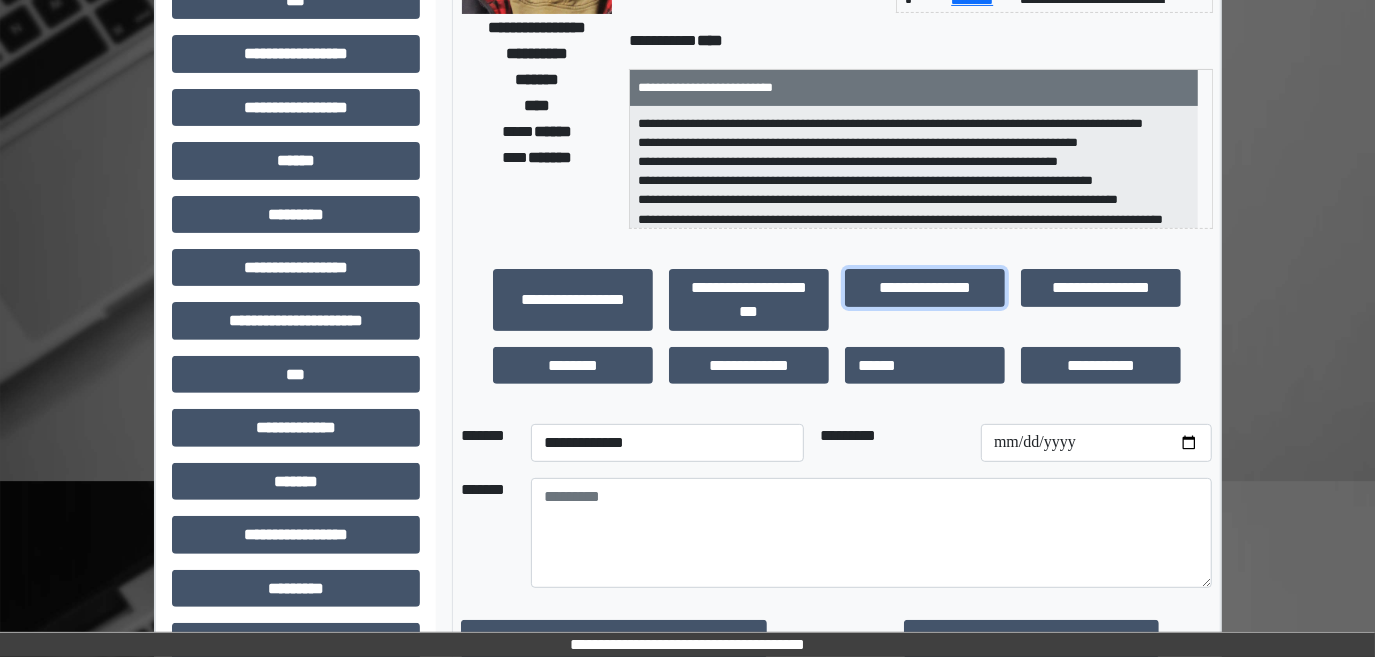 scroll, scrollTop: 363, scrollLeft: 0, axis: vertical 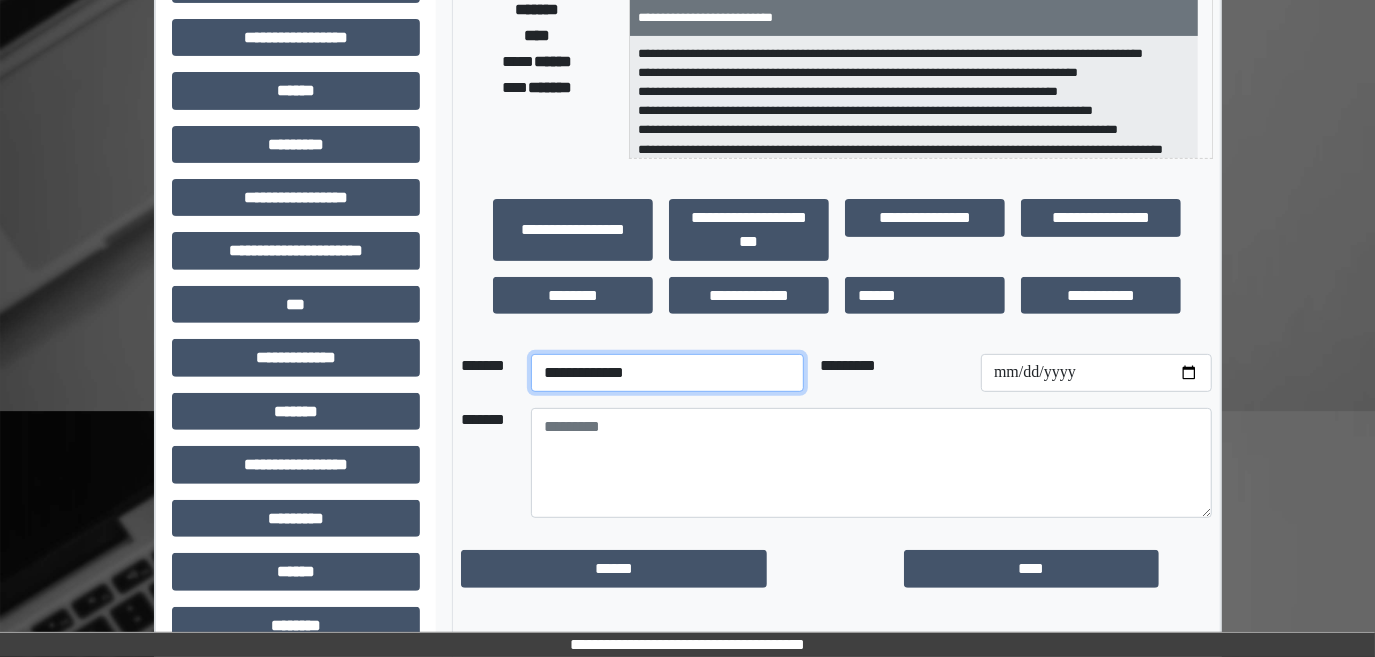 click on "**********" at bounding box center [667, 373] 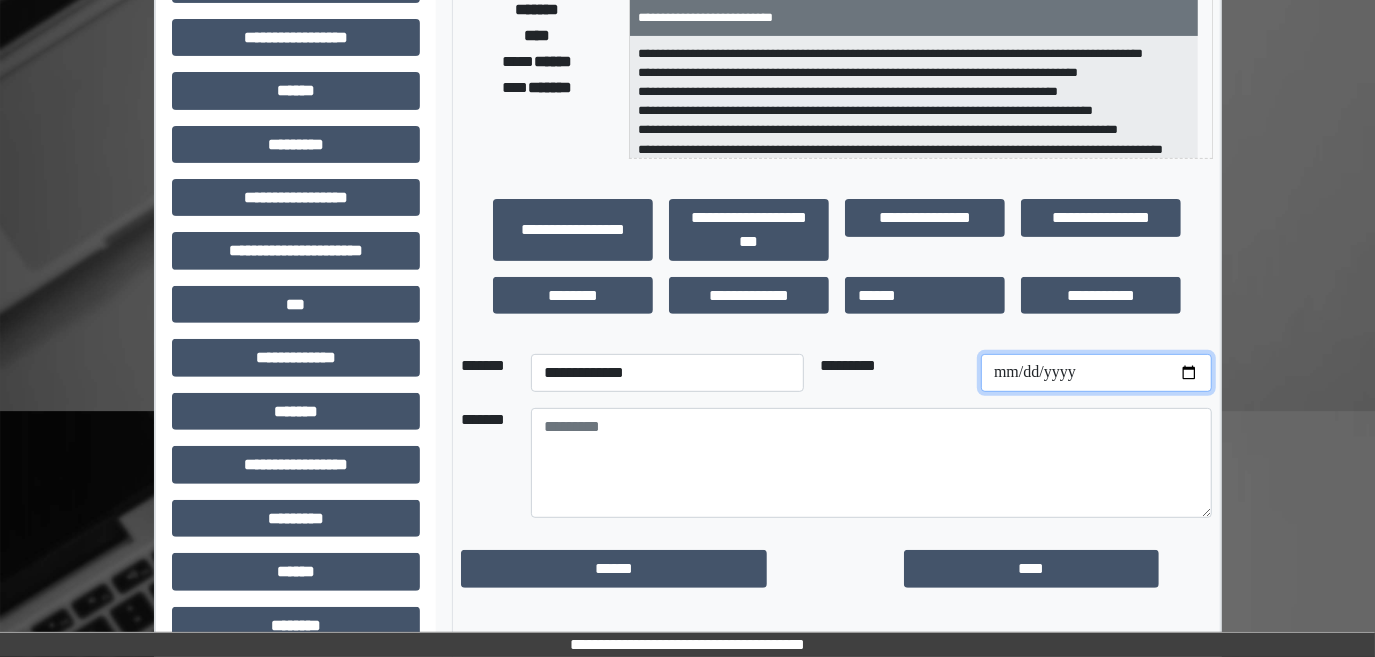 click at bounding box center [1096, 373] 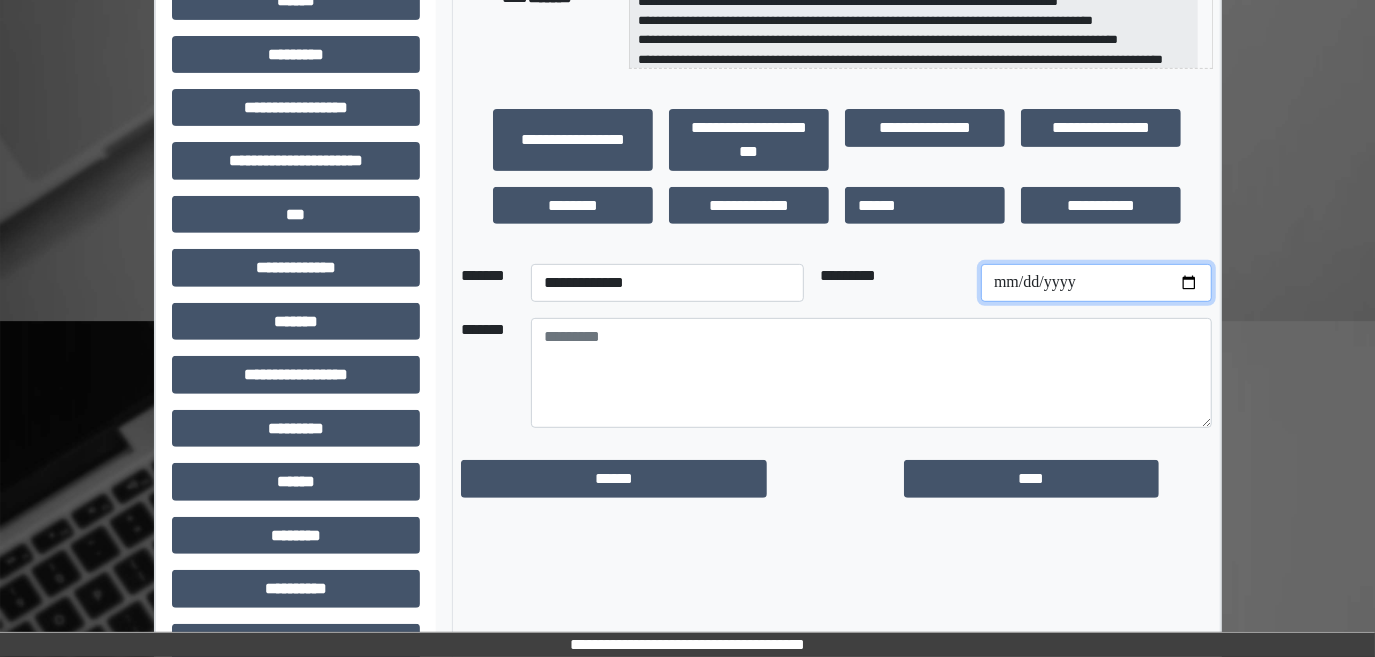 scroll, scrollTop: 454, scrollLeft: 0, axis: vertical 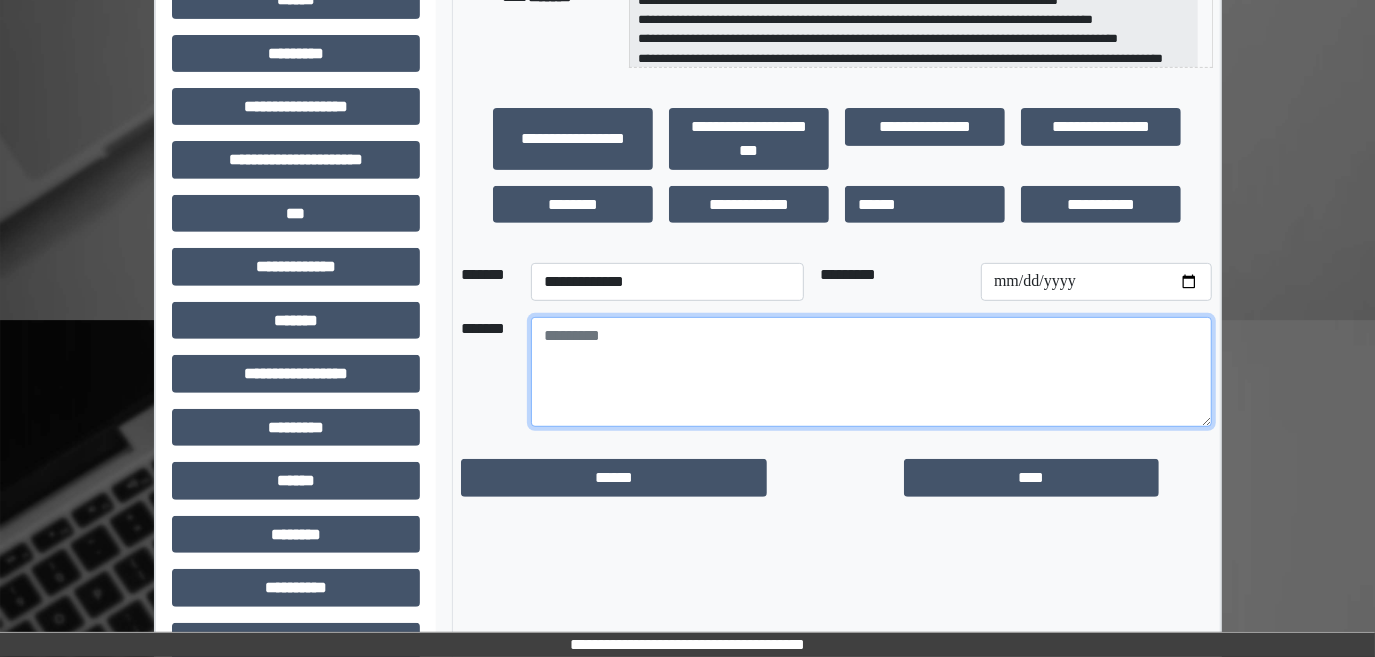 click at bounding box center [871, 372] 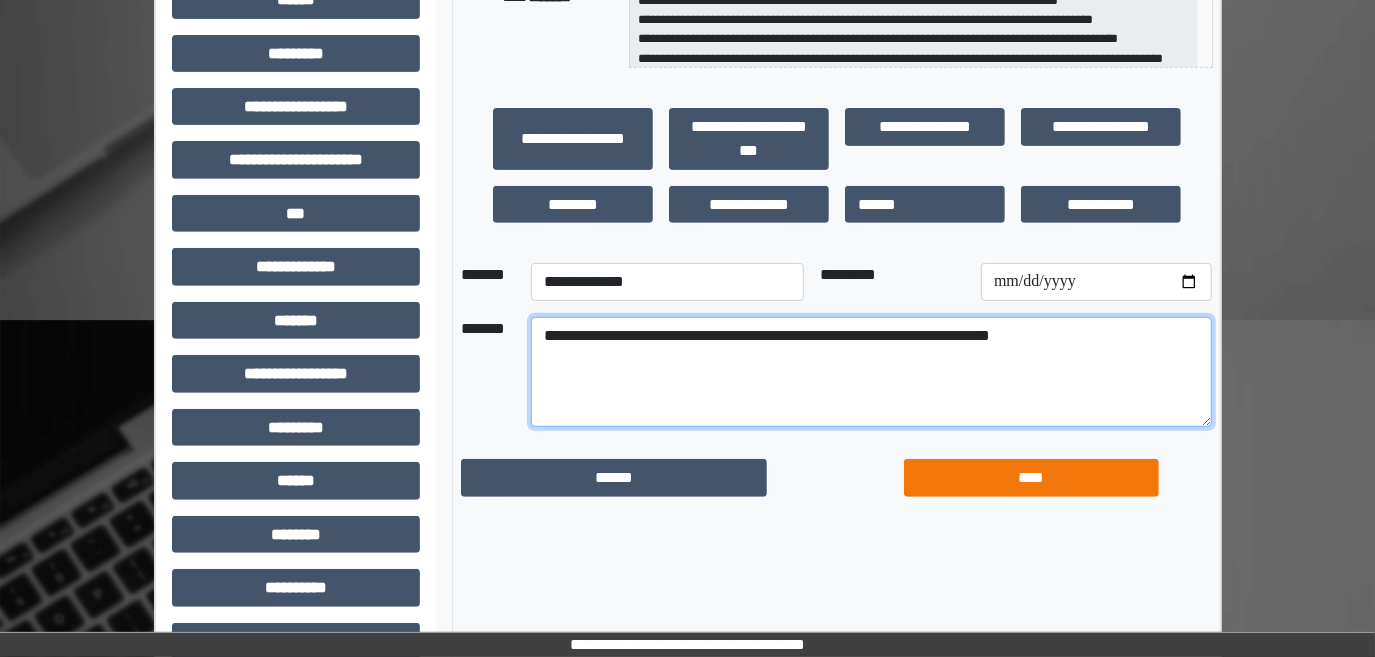 type on "**********" 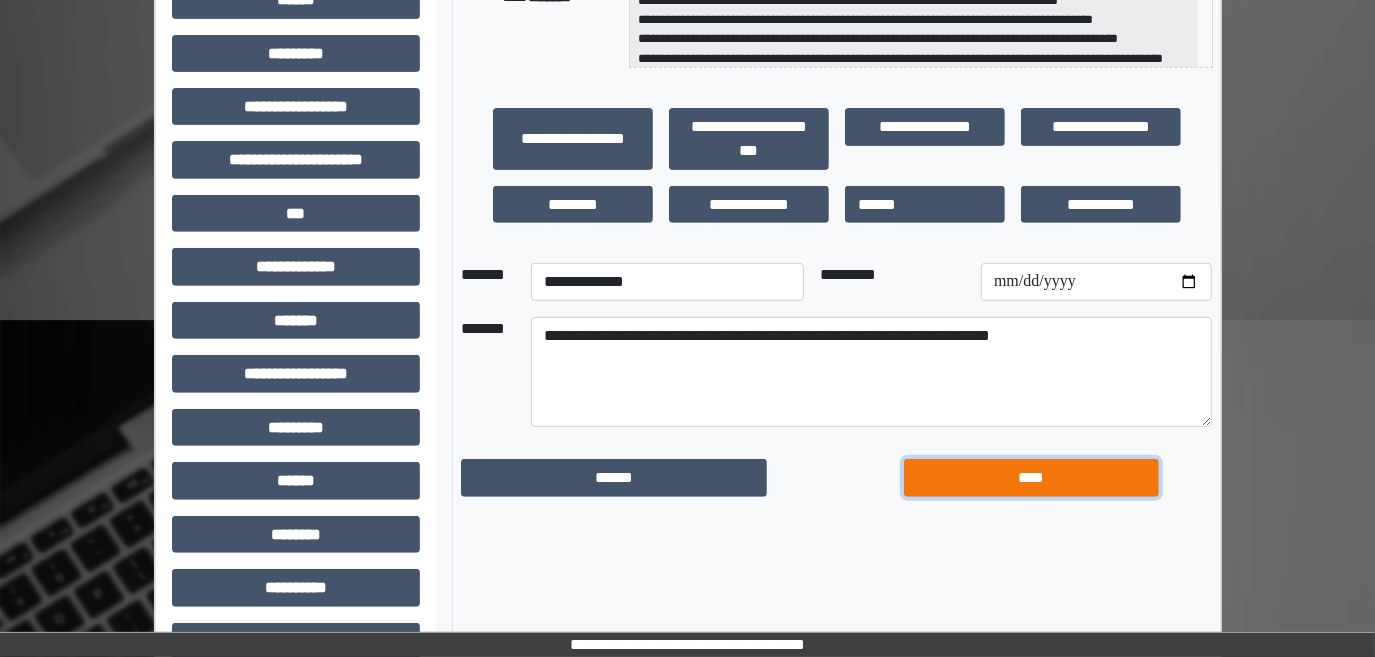 click on "****" at bounding box center [1031, 477] 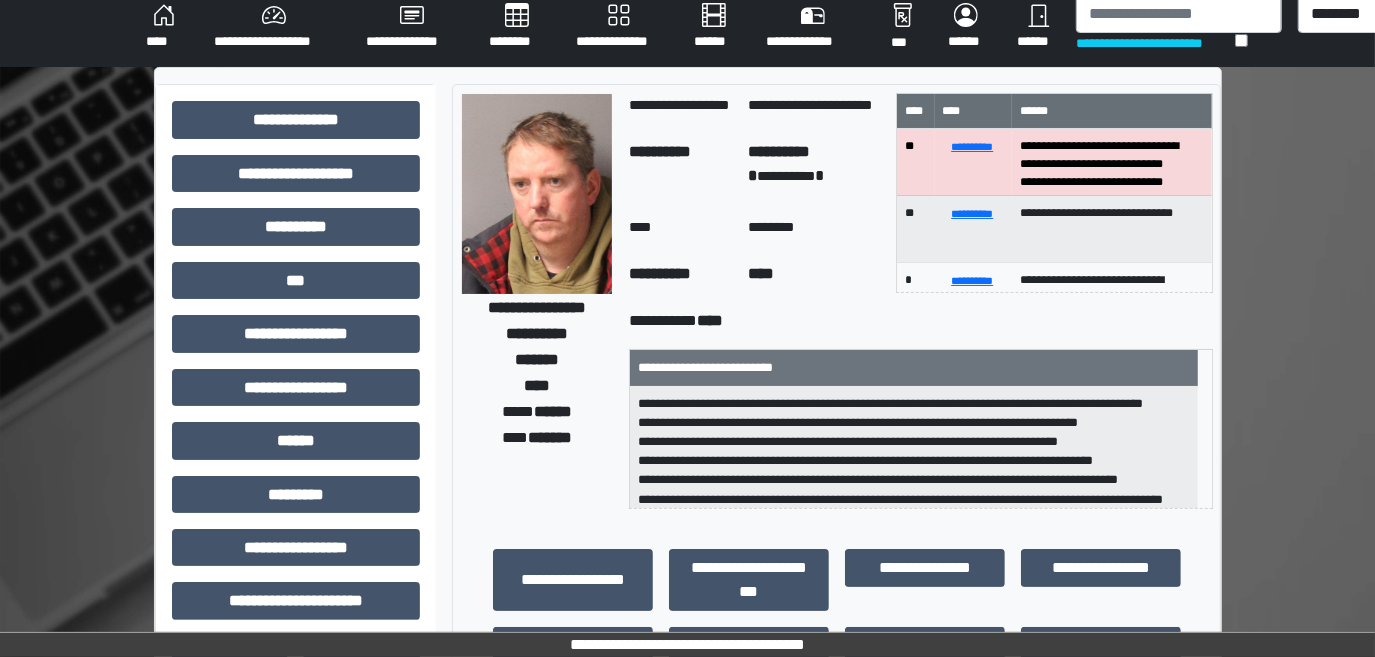 scroll, scrollTop: 0, scrollLeft: 0, axis: both 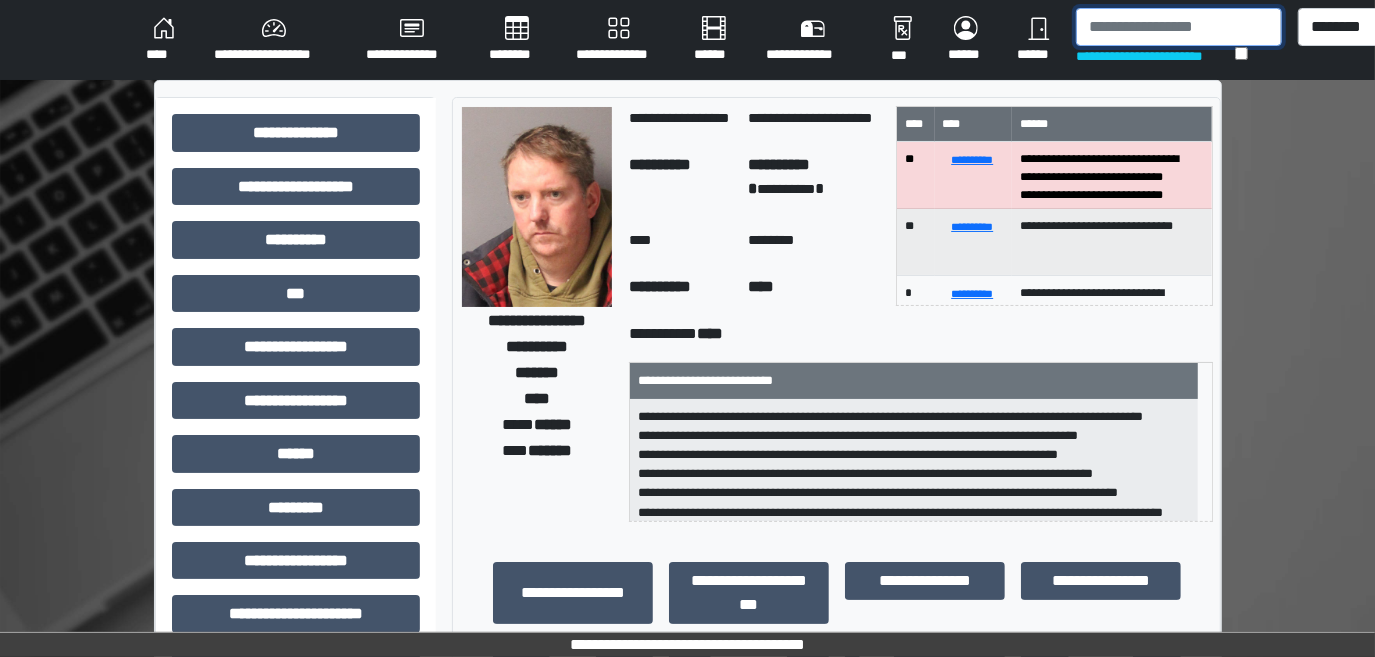 click at bounding box center [1179, 27] 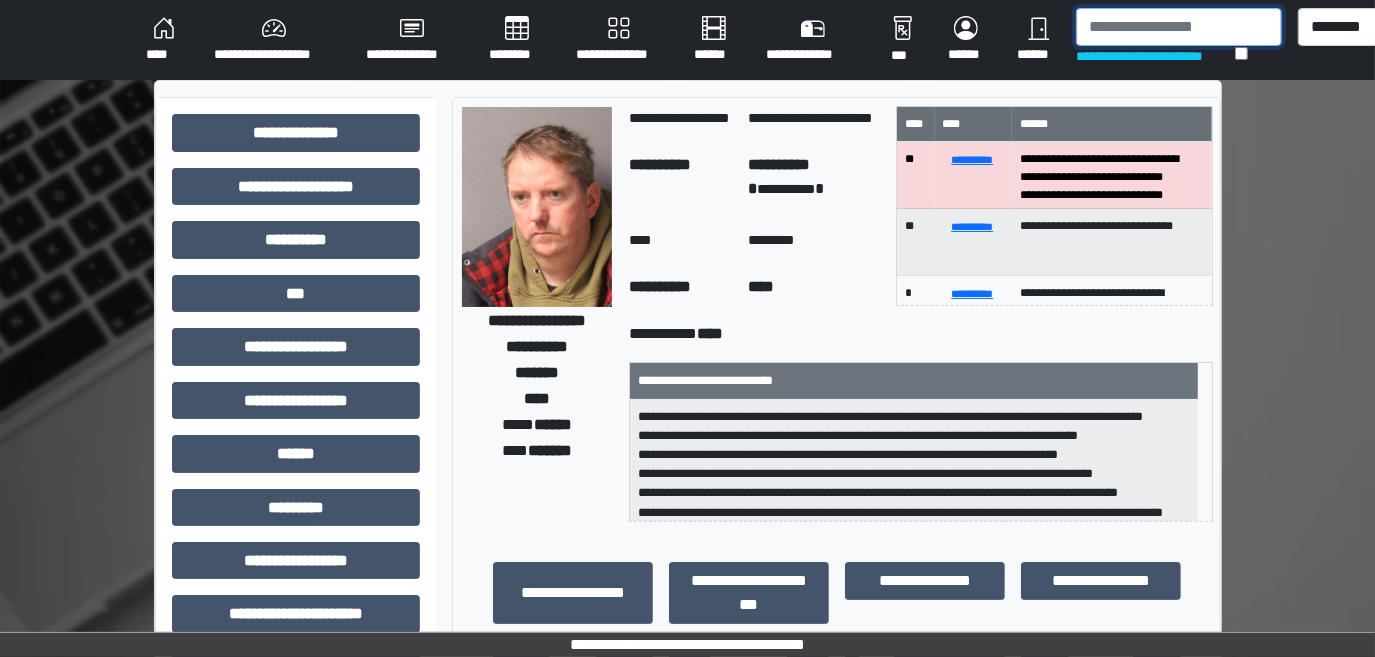 click at bounding box center [1179, 27] 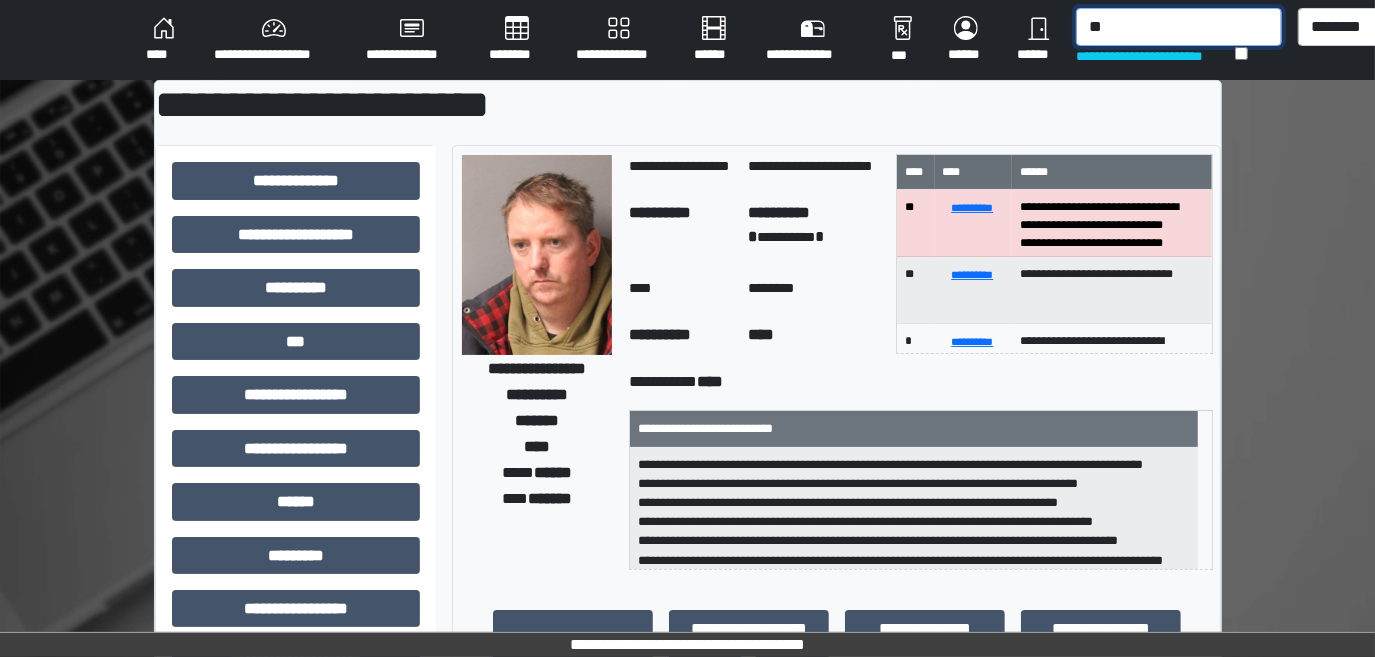 type on "*" 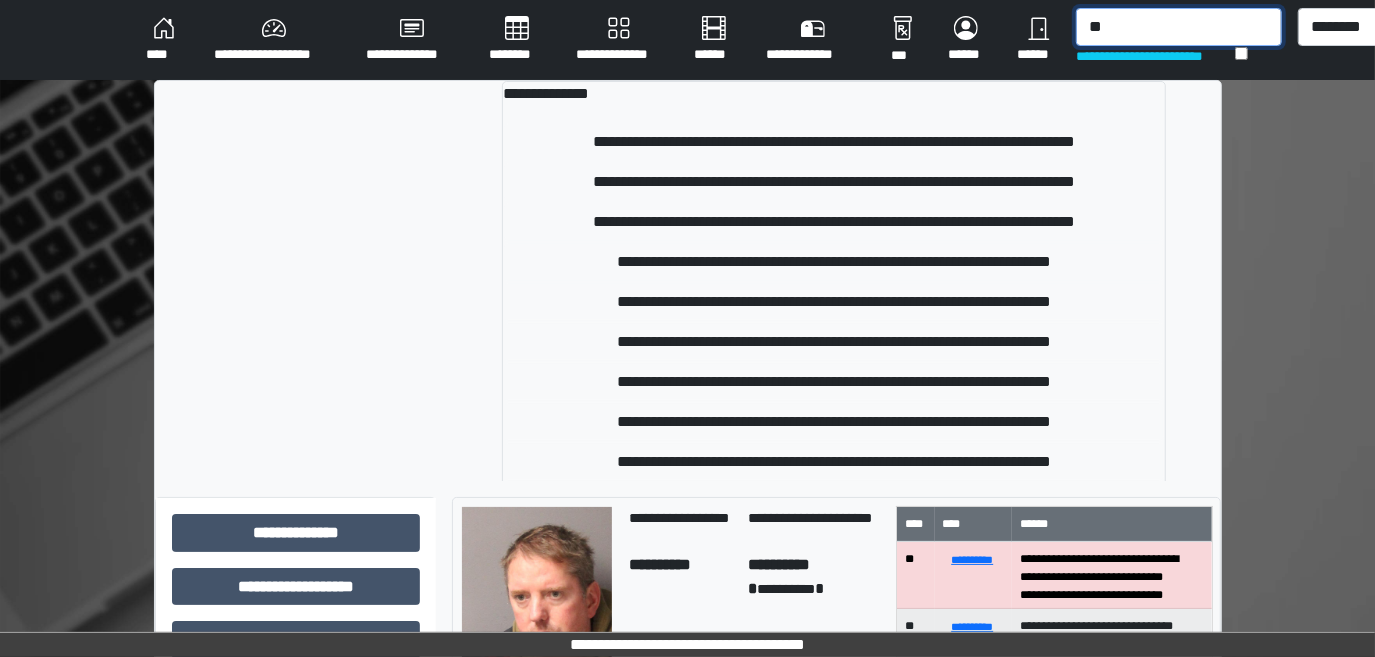 type on "*" 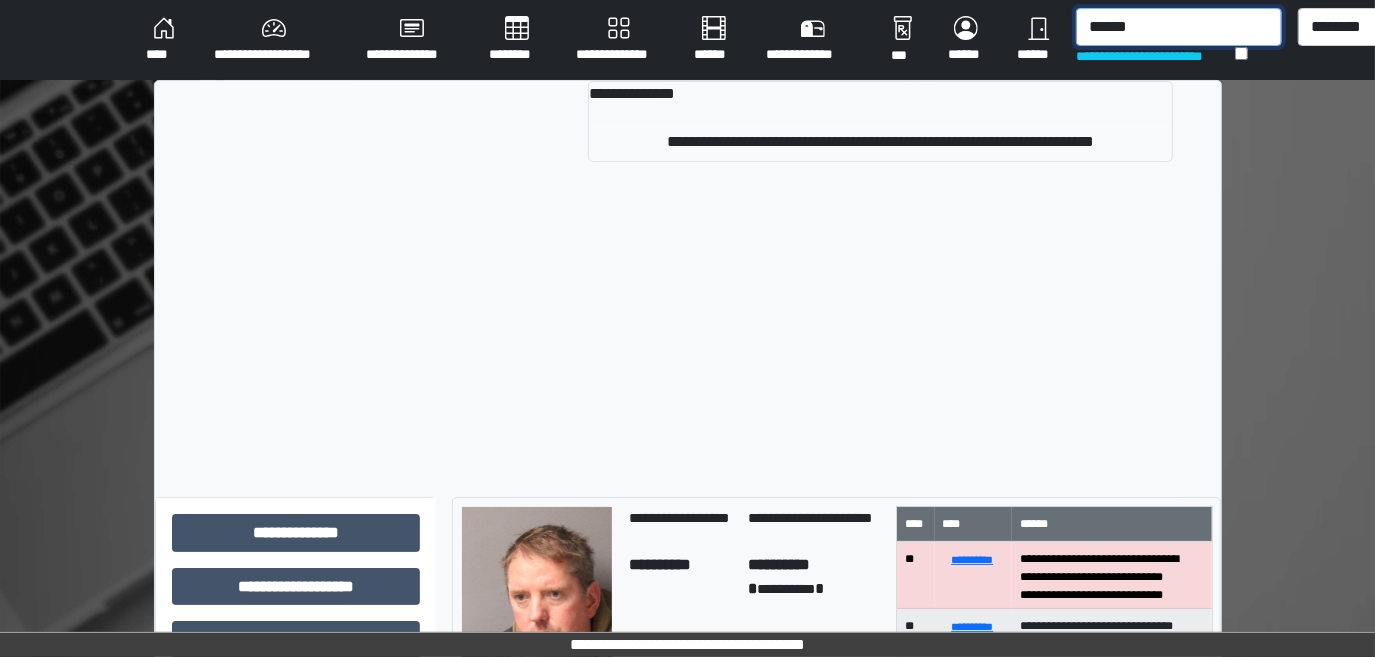 type on "******" 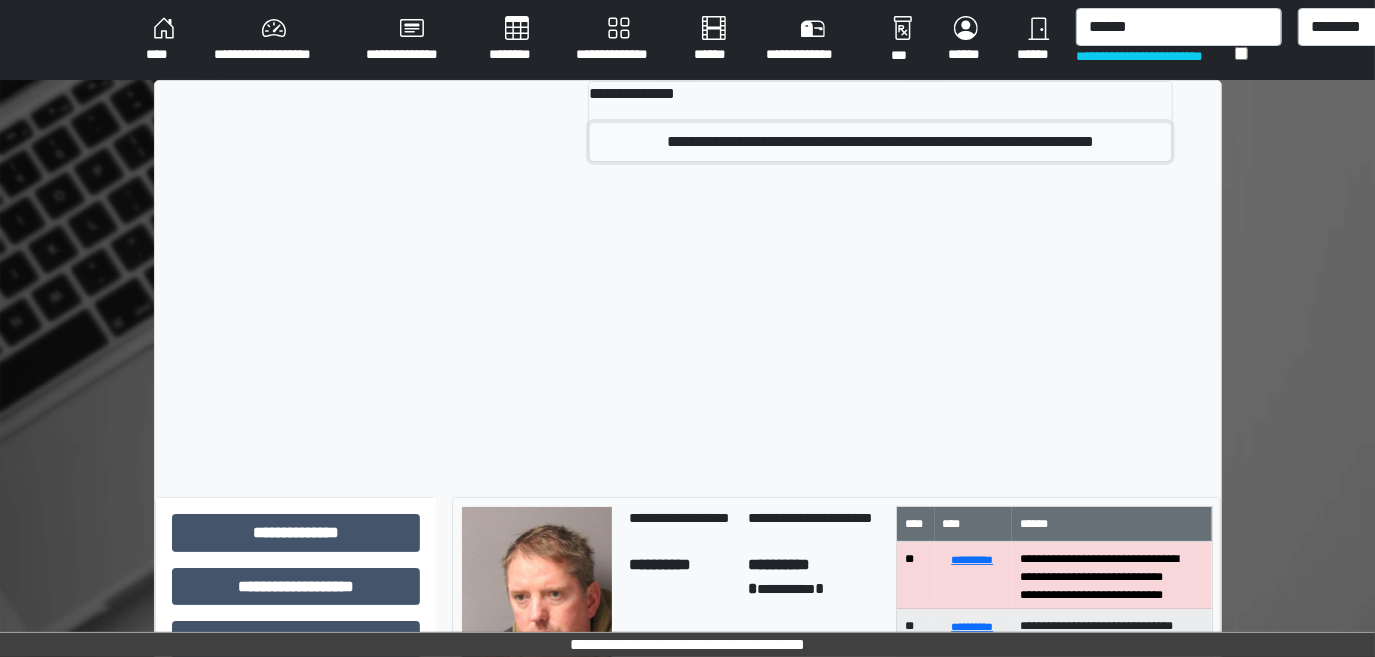 click on "**********" at bounding box center [880, 142] 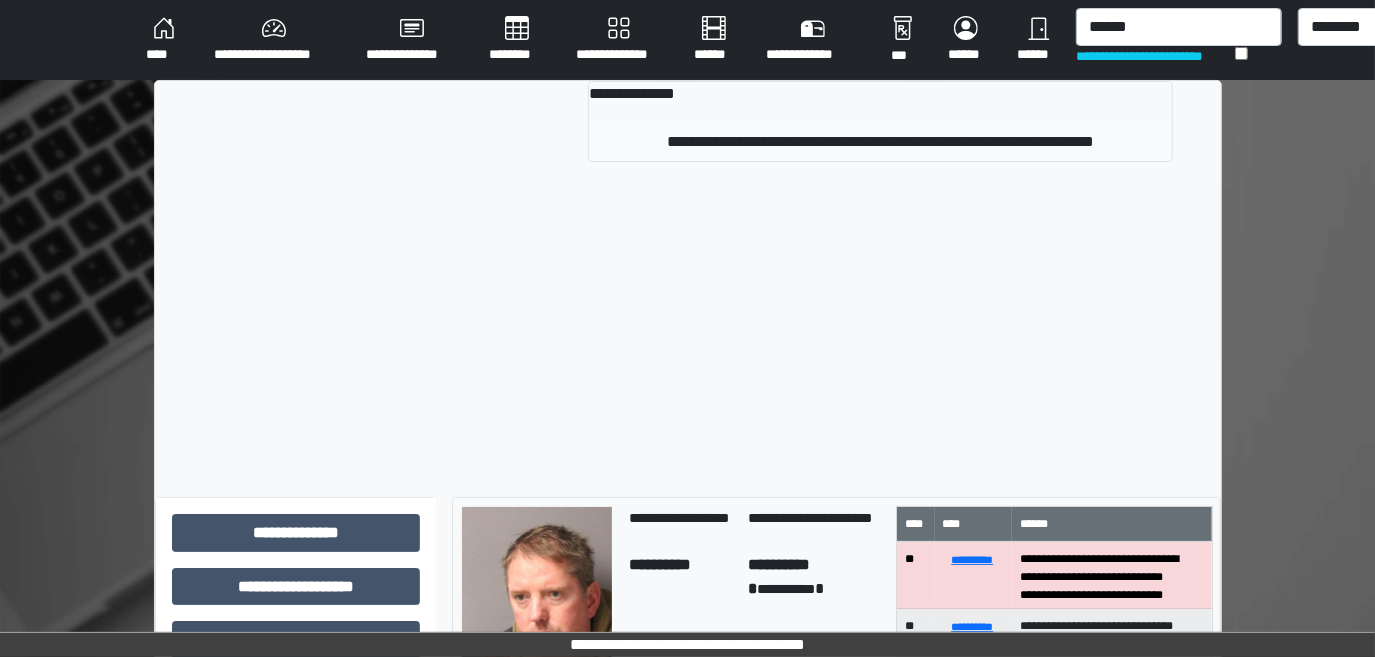type 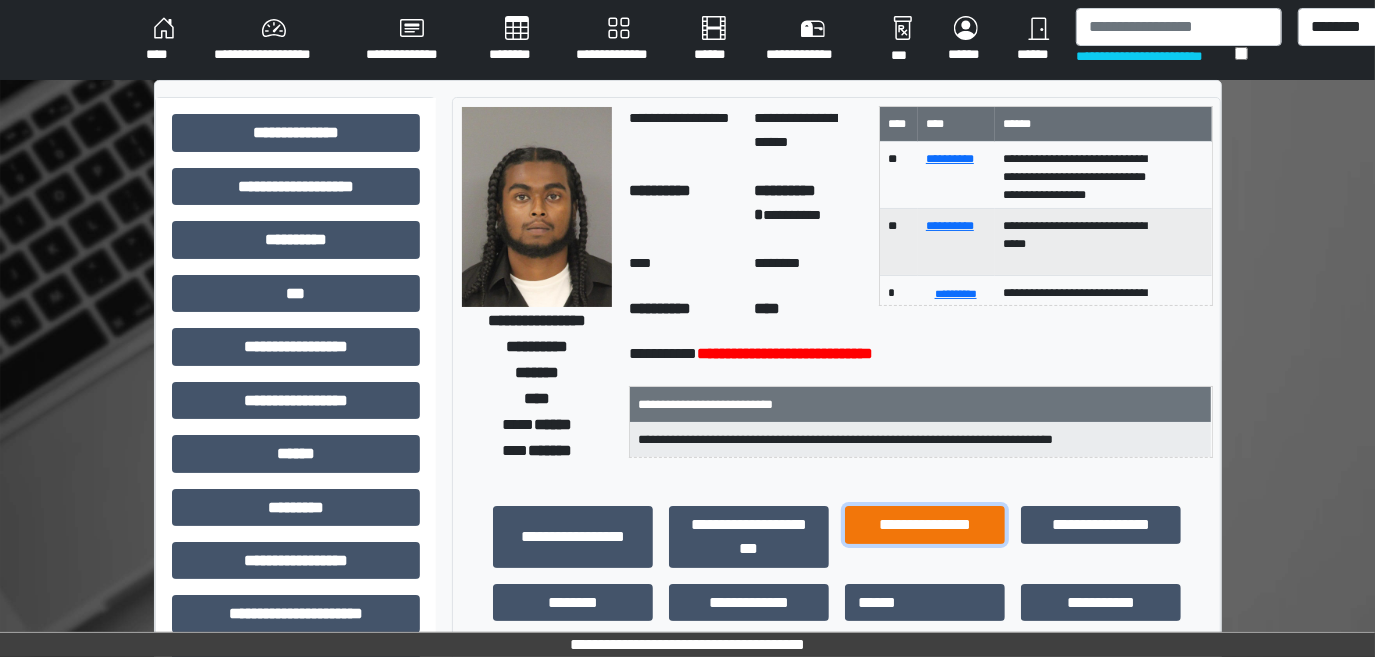 click on "**********" at bounding box center [925, 524] 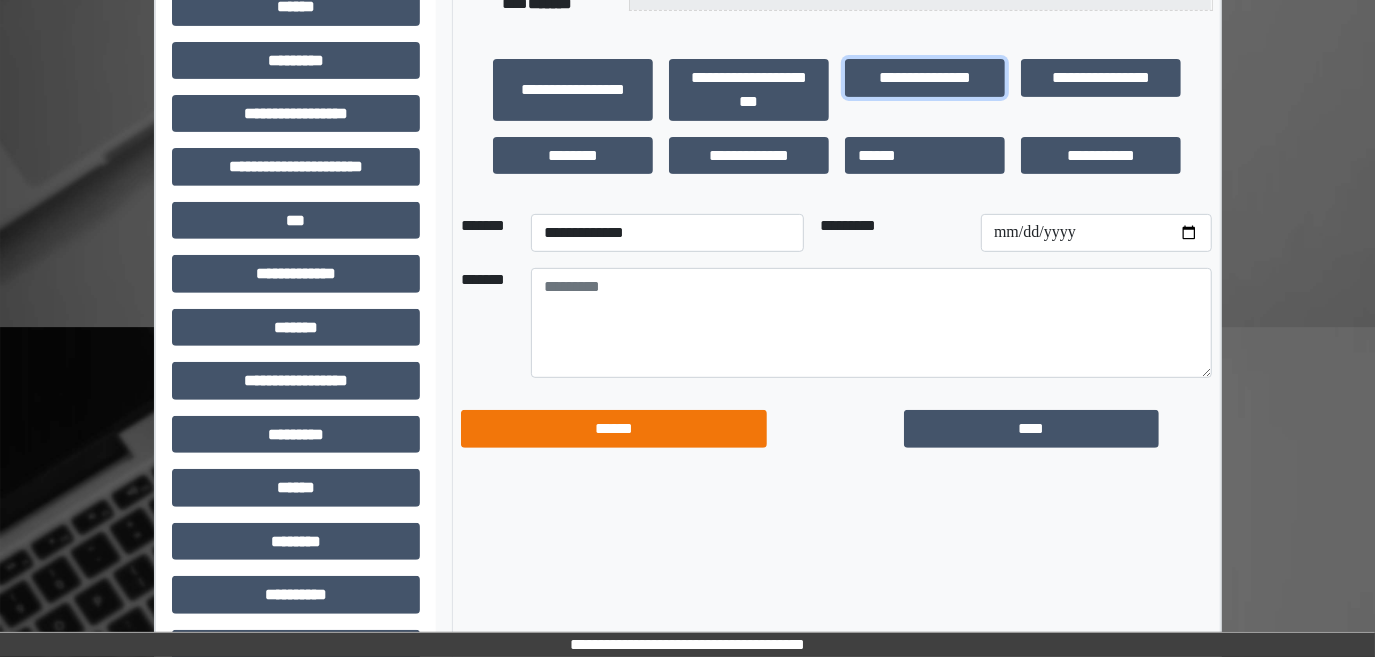 scroll, scrollTop: 454, scrollLeft: 0, axis: vertical 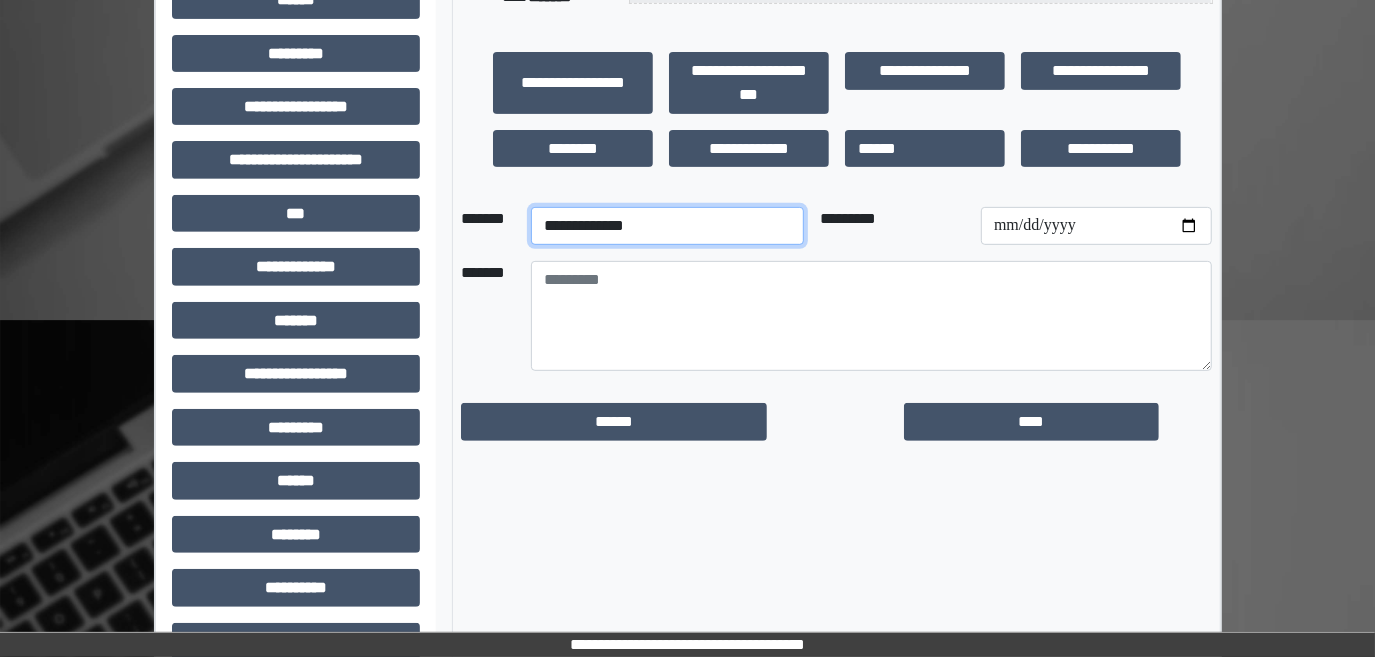 click on "**********" at bounding box center (667, 226) 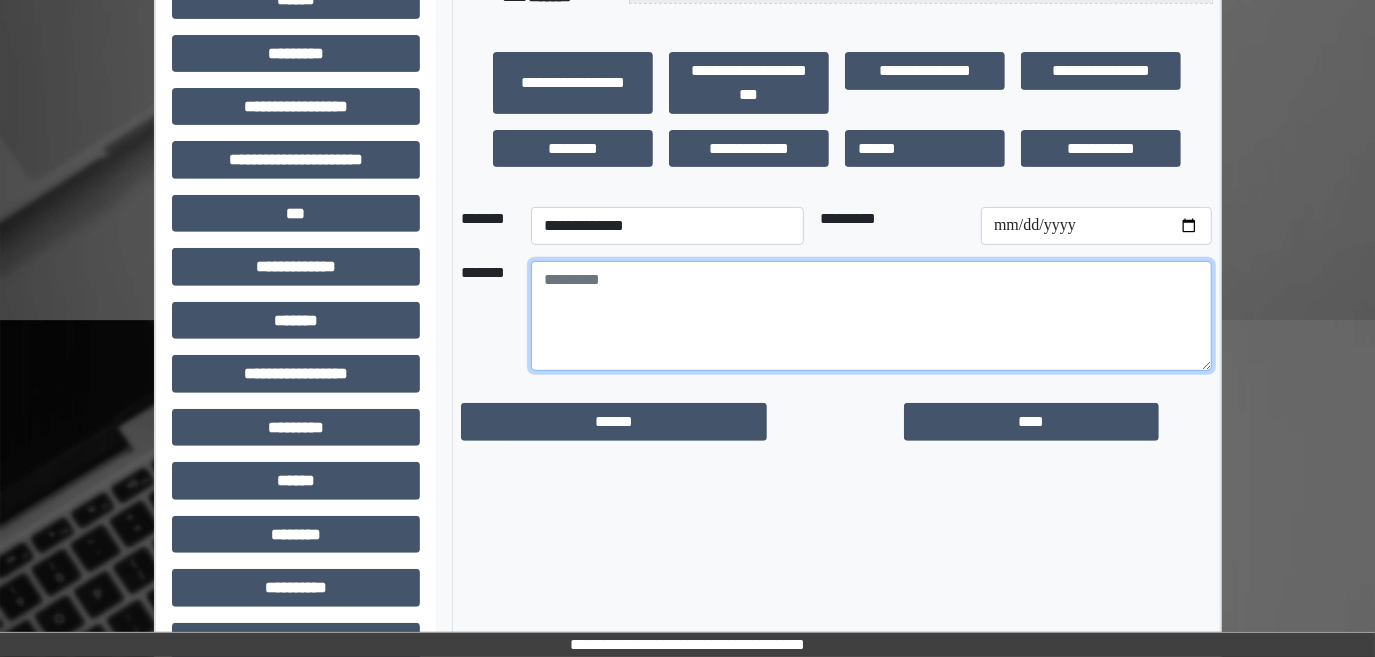 click at bounding box center [871, 316] 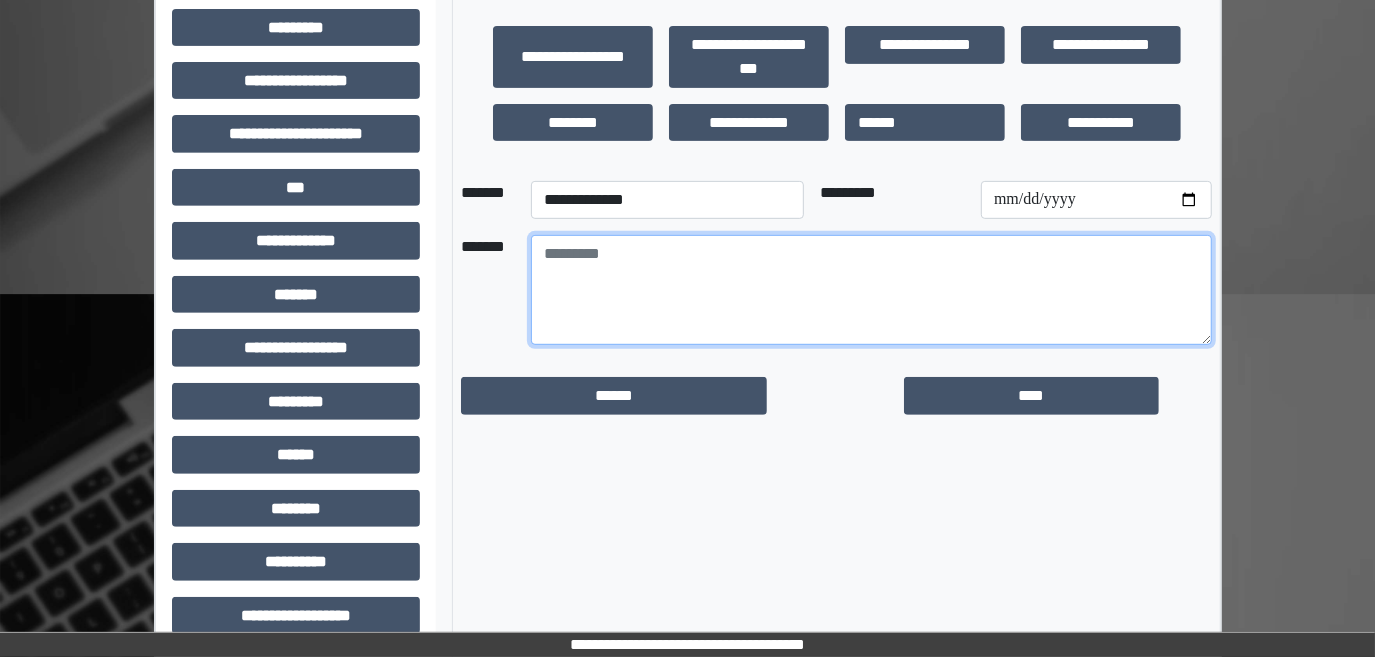 scroll, scrollTop: 505, scrollLeft: 0, axis: vertical 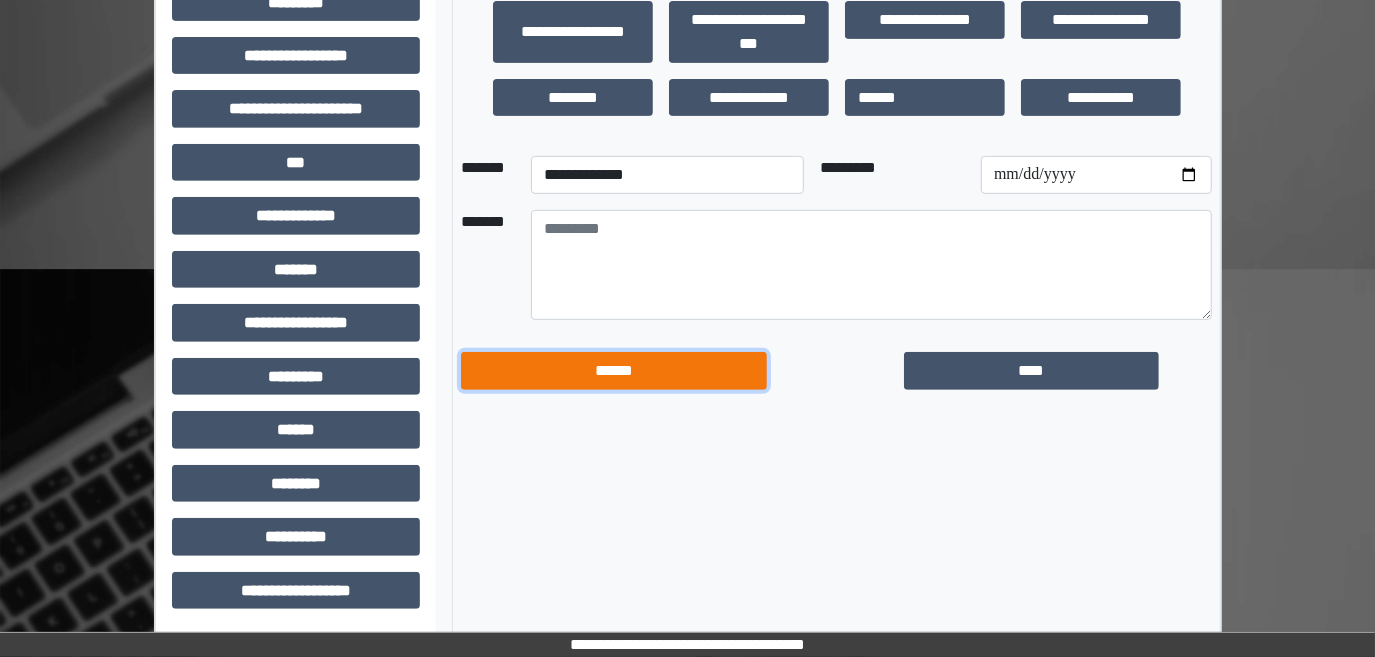click on "******" at bounding box center [614, 370] 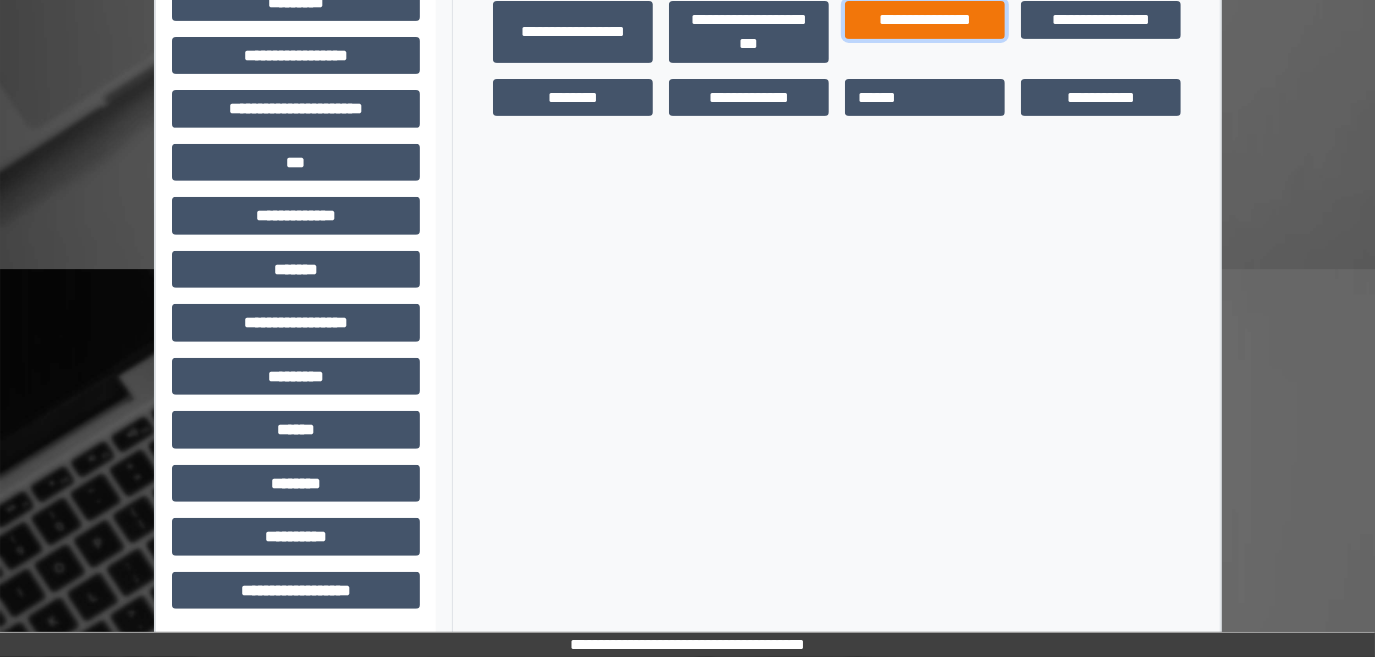 click on "**********" at bounding box center (925, 19) 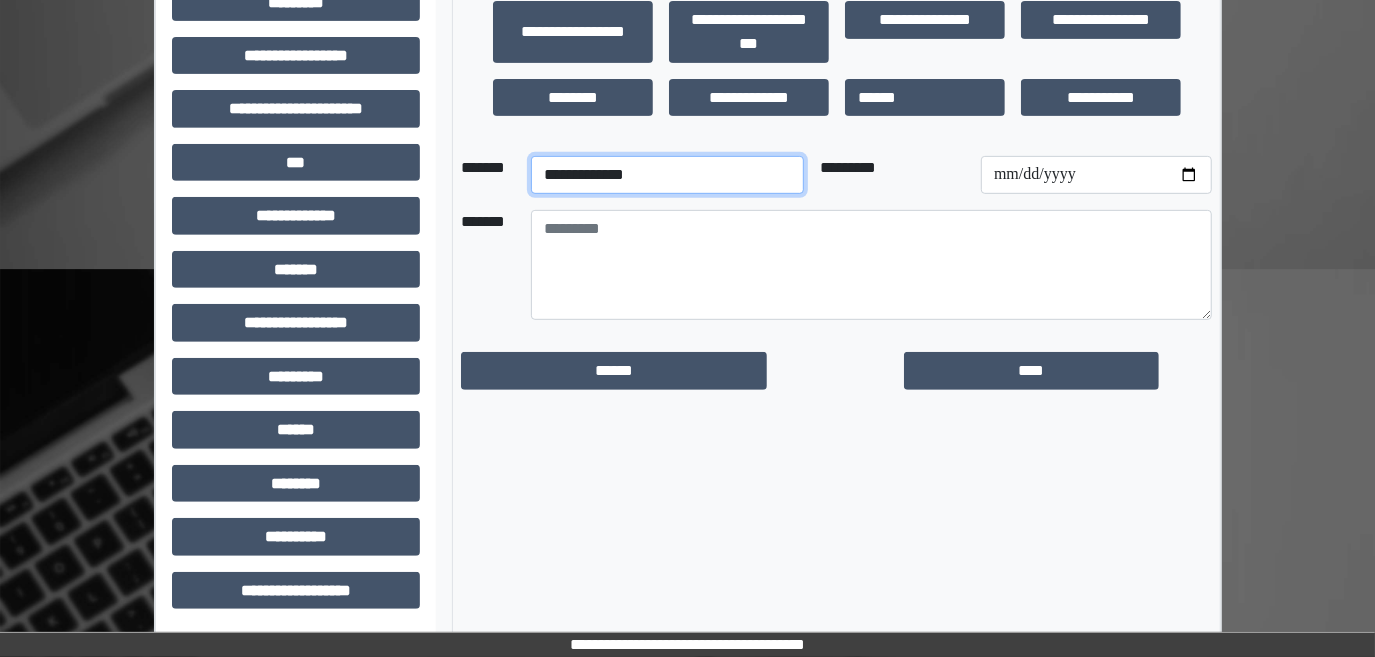 drag, startPoint x: 829, startPoint y: 172, endPoint x: 806, endPoint y: 165, distance: 24.04163 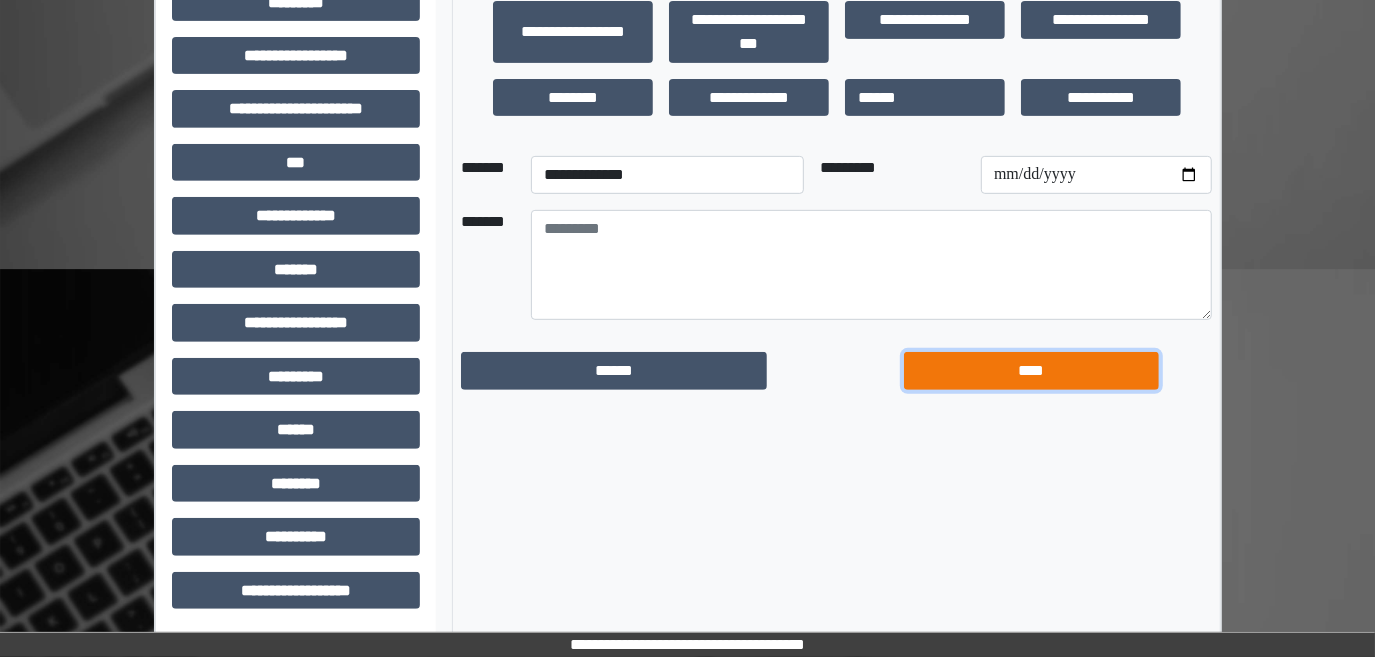 click on "****" at bounding box center (1031, 370) 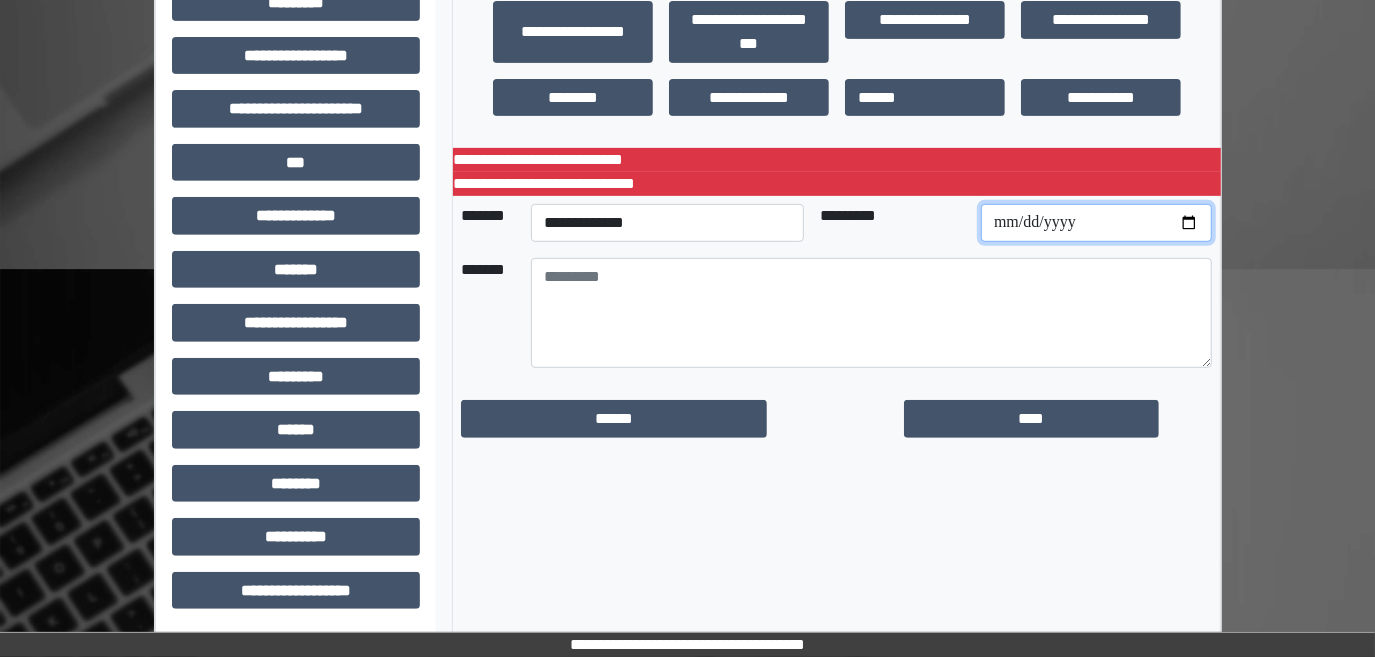 click at bounding box center [1096, 223] 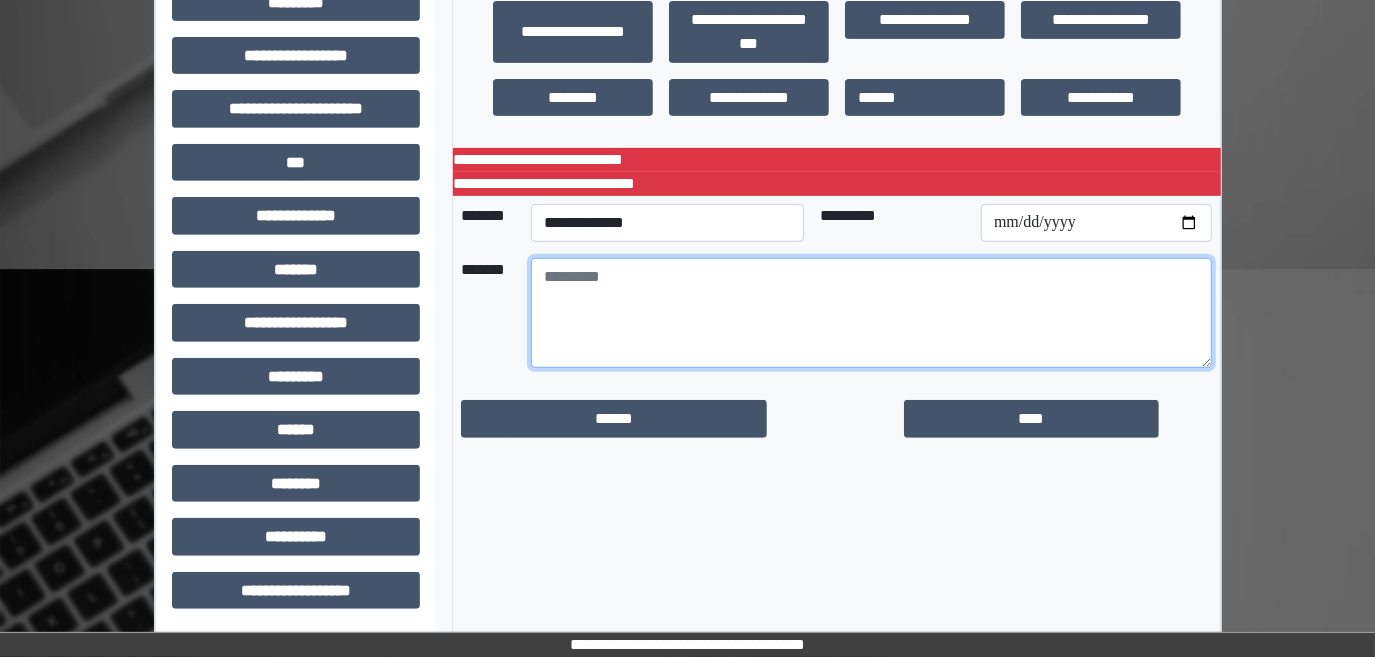 click at bounding box center [871, 313] 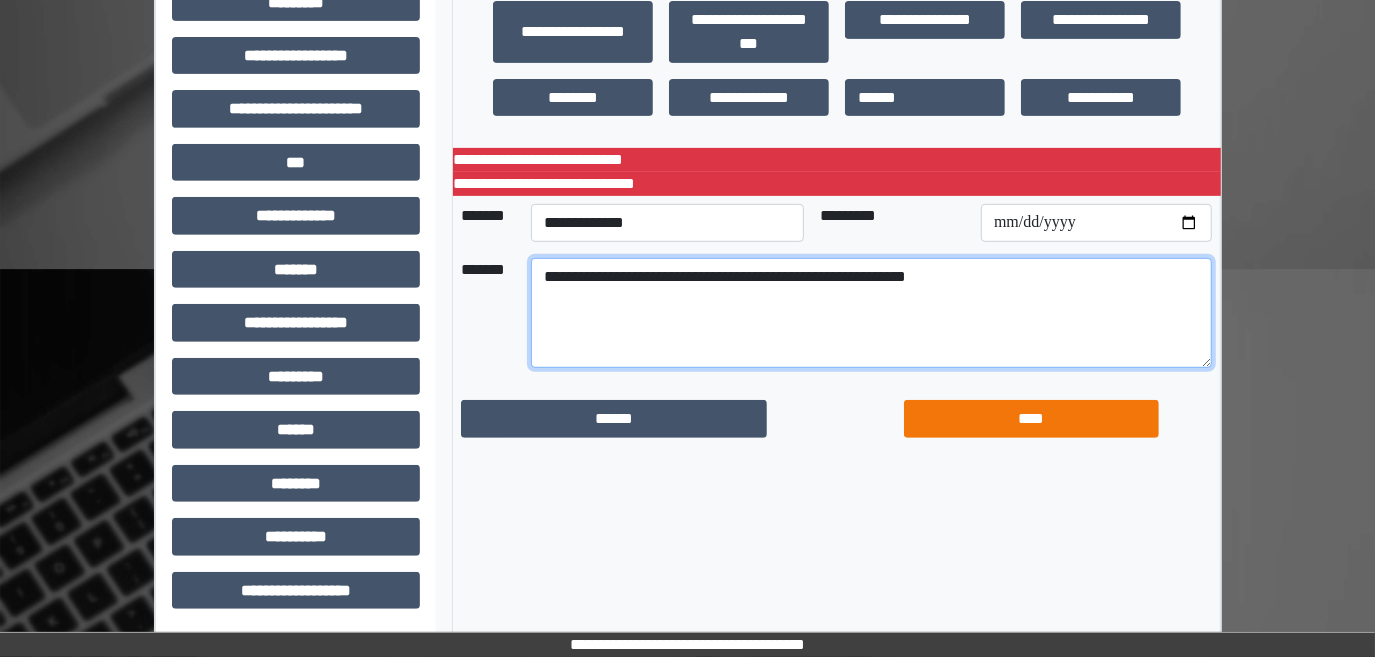 type on "**********" 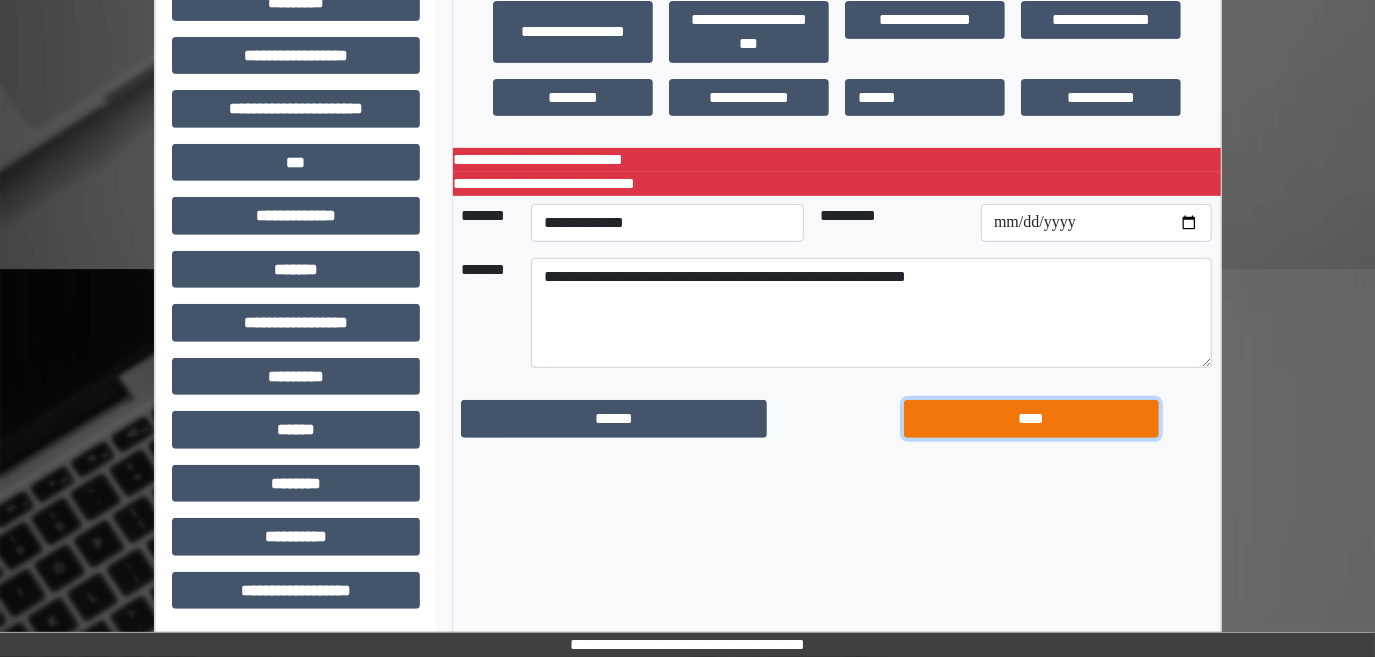 click on "****" at bounding box center (1031, 418) 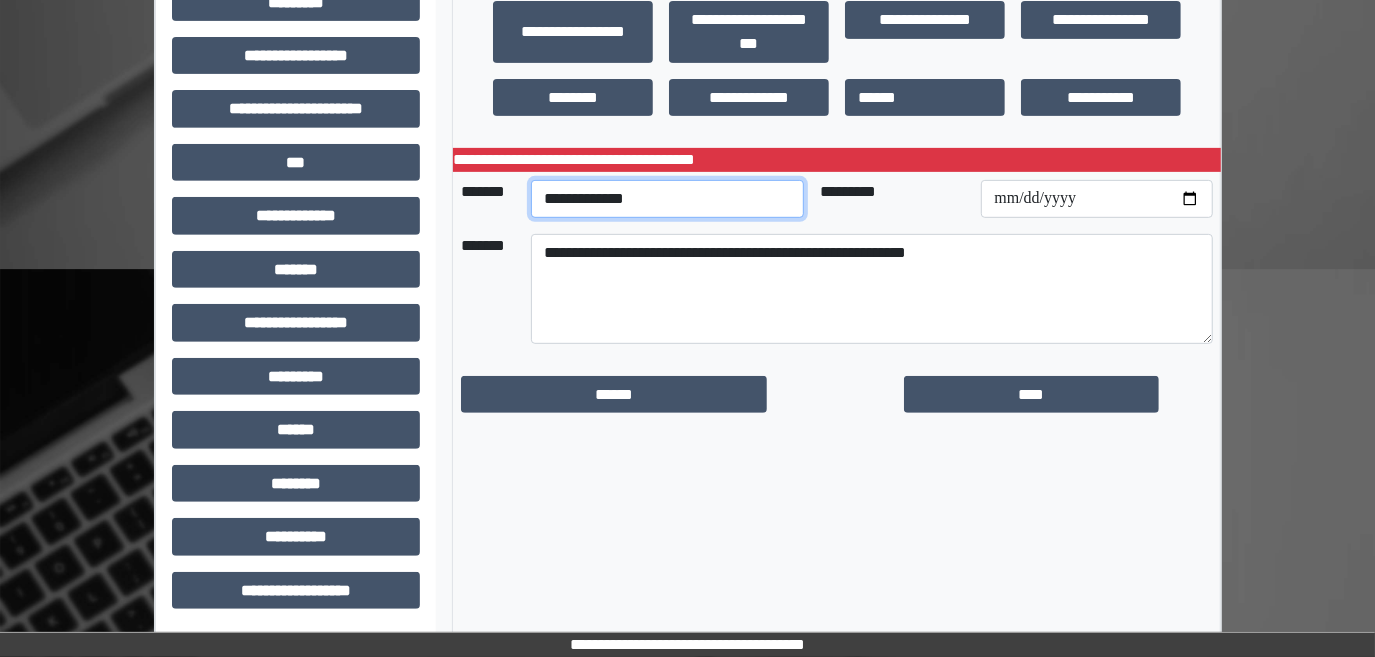 click on "**********" at bounding box center (667, 199) 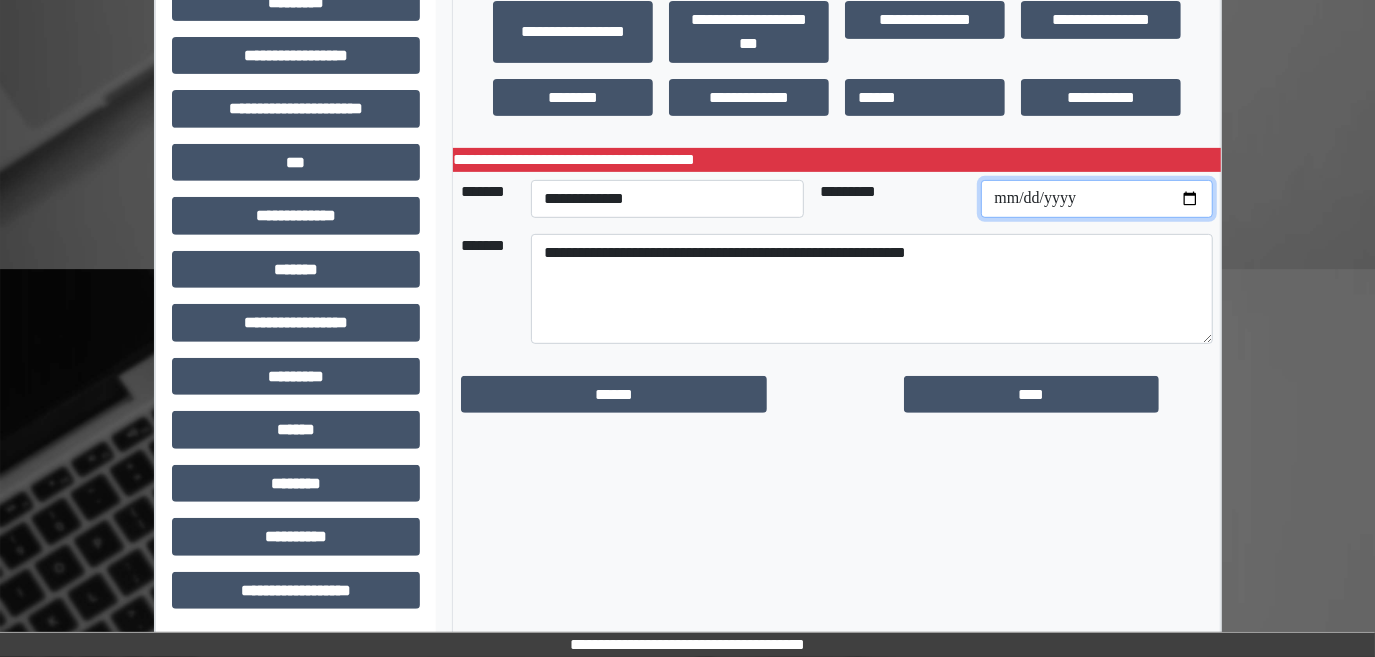 click at bounding box center [1096, 199] 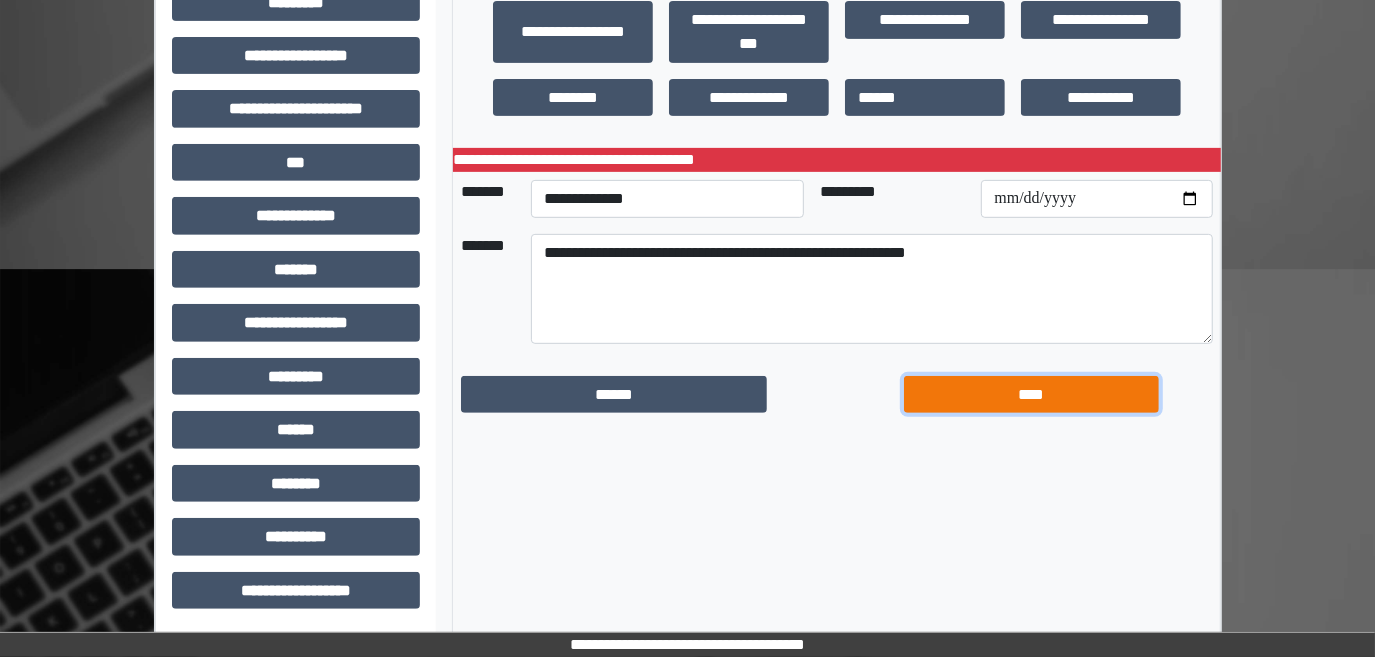 click on "****" at bounding box center [1031, 394] 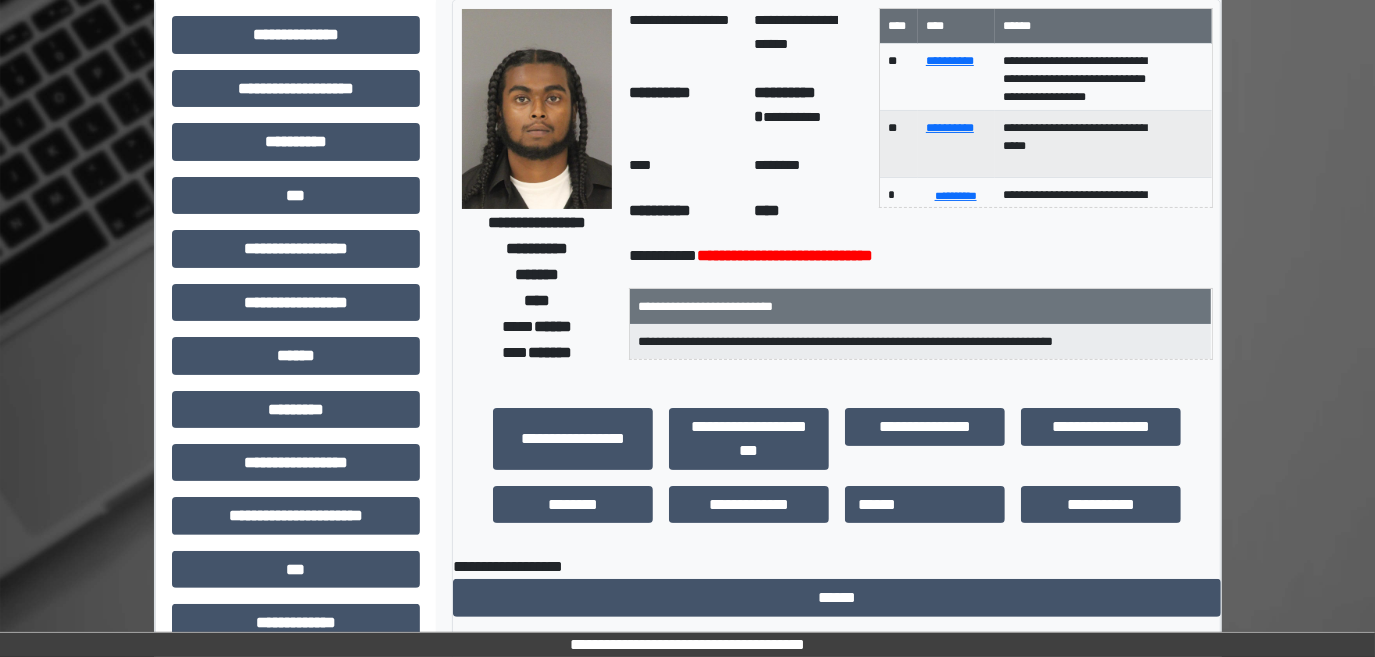 scroll, scrollTop: 0, scrollLeft: 0, axis: both 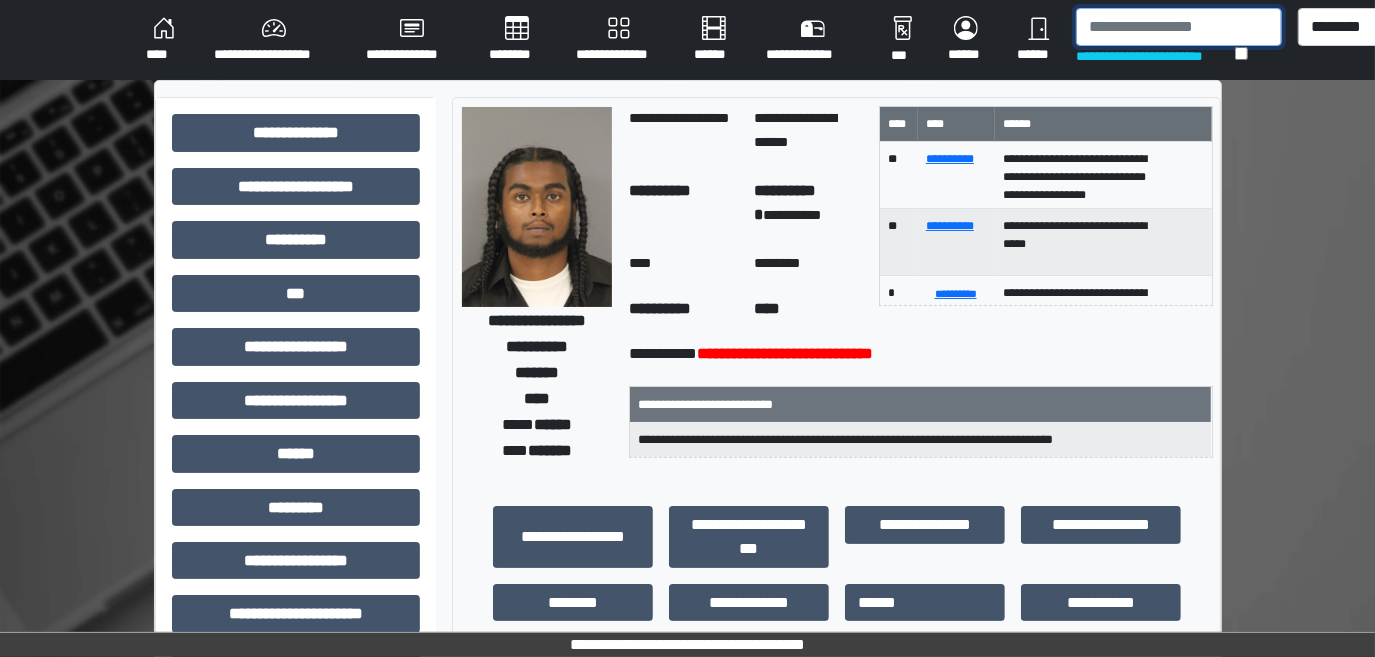 click at bounding box center (1179, 27) 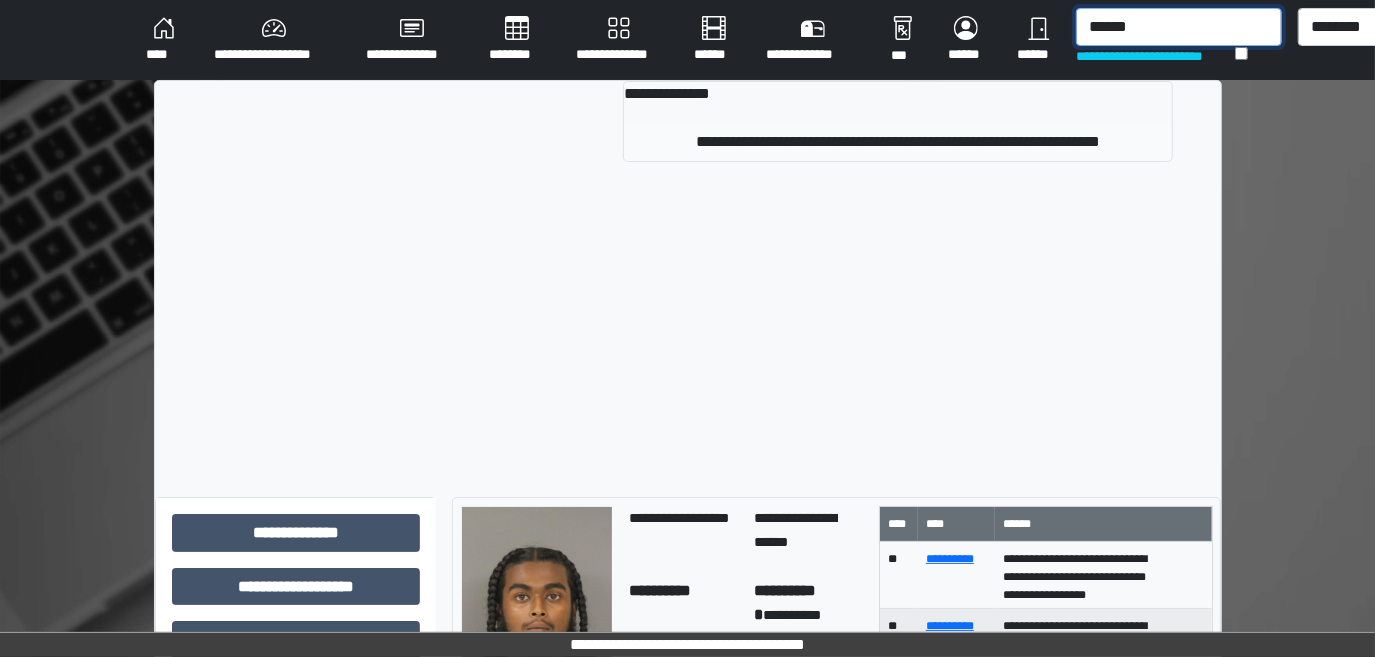 type on "******" 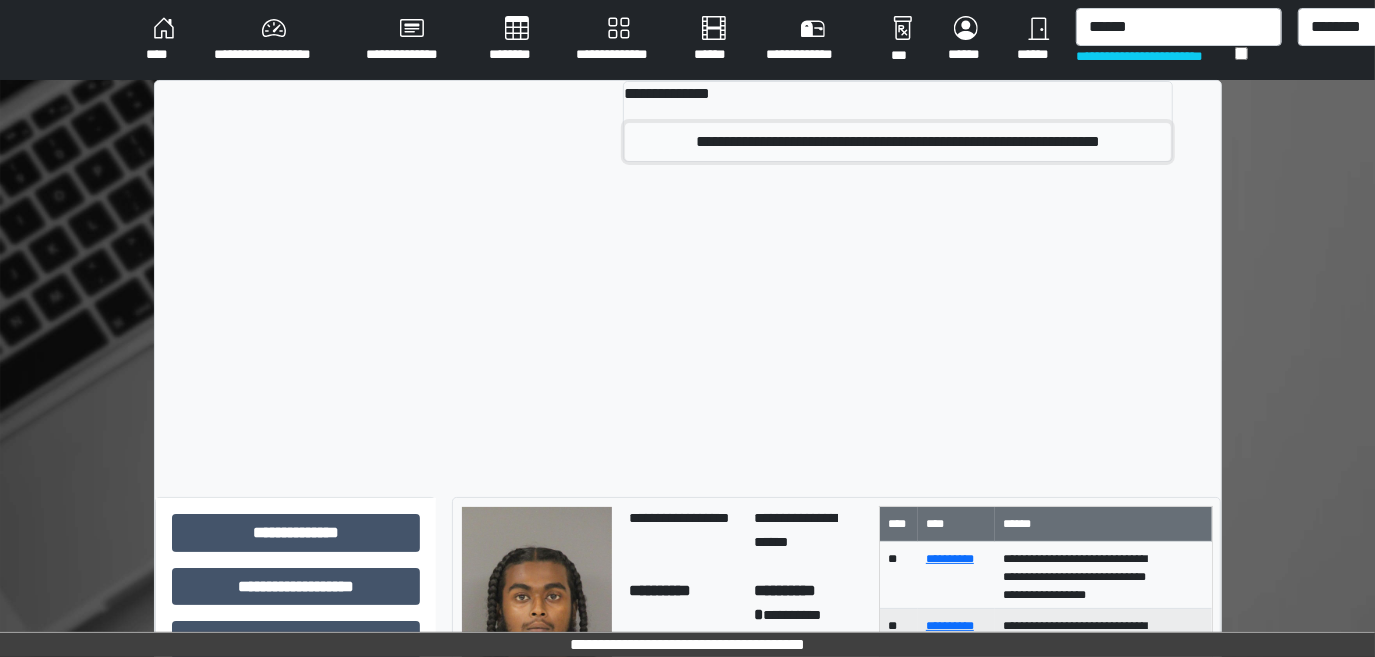 click on "**********" at bounding box center [898, 142] 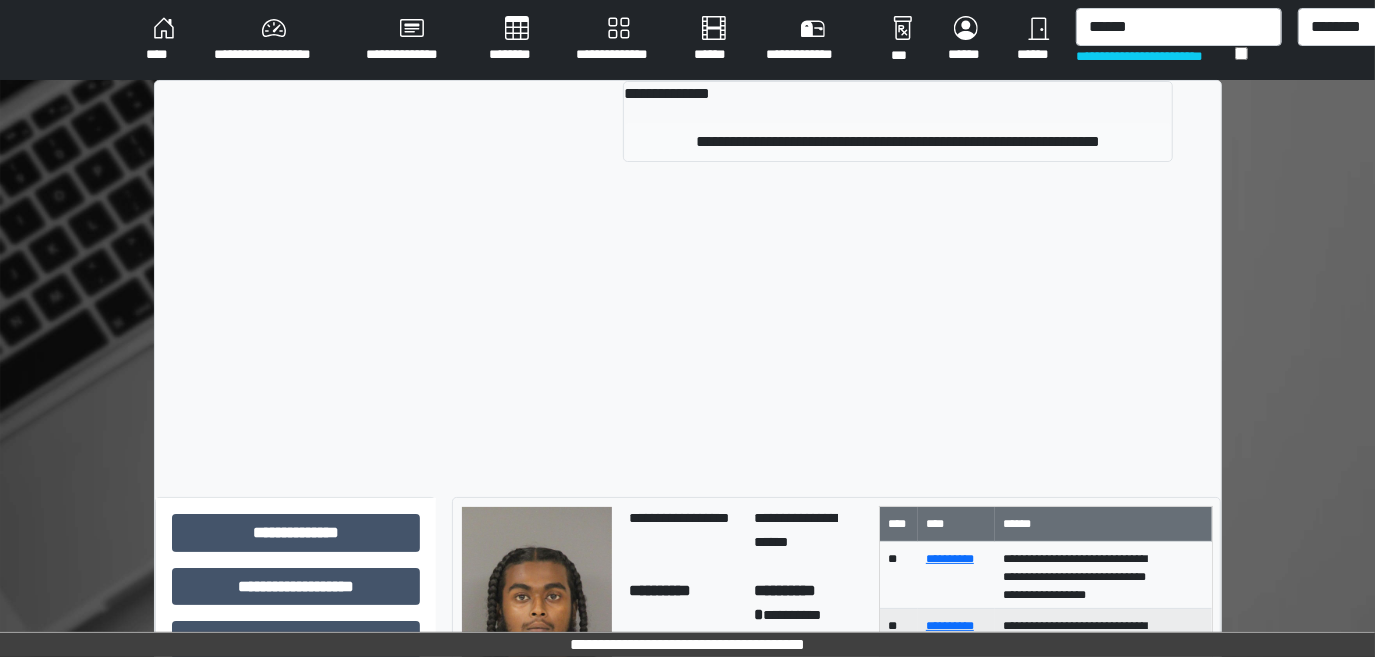 type 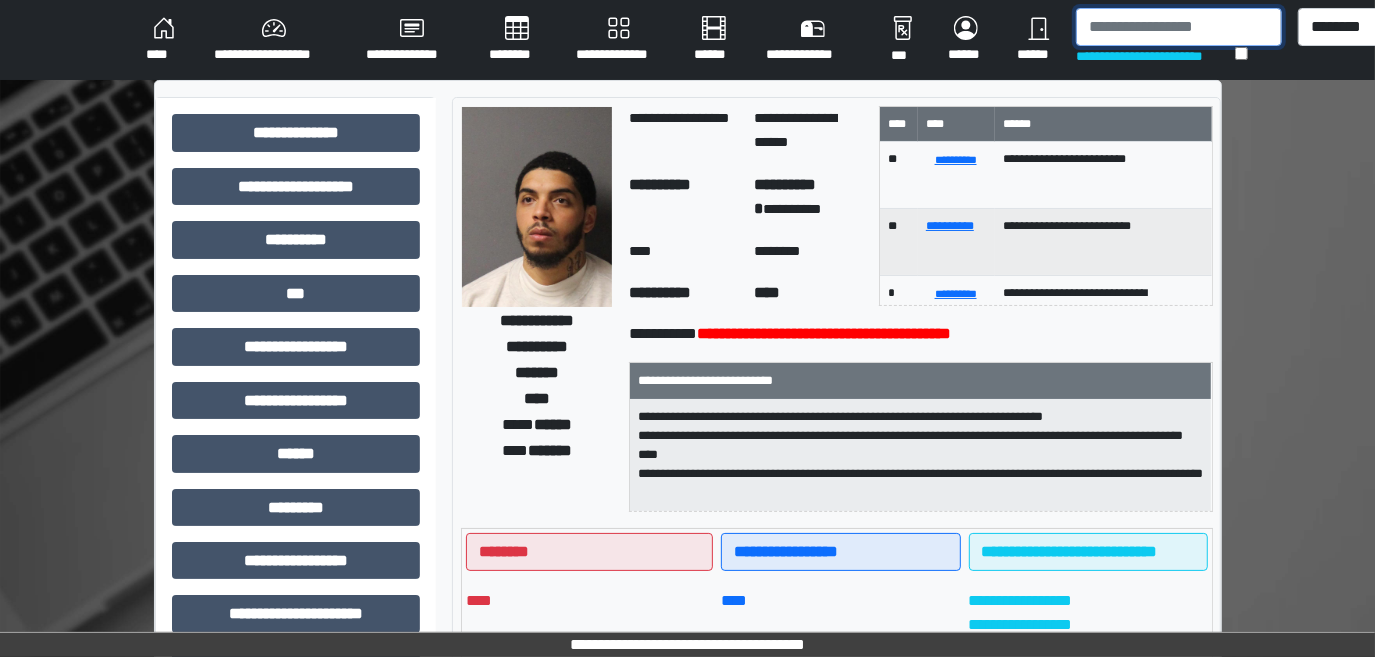 click at bounding box center [1179, 27] 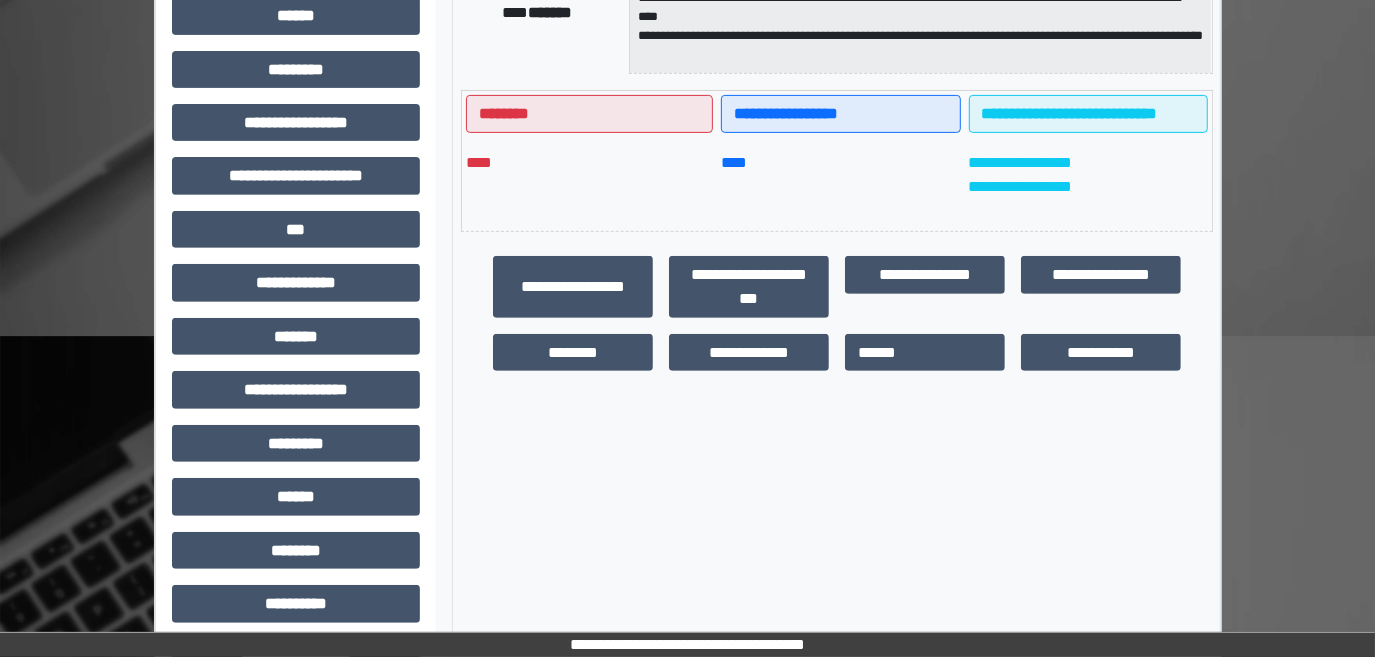 scroll, scrollTop: 454, scrollLeft: 0, axis: vertical 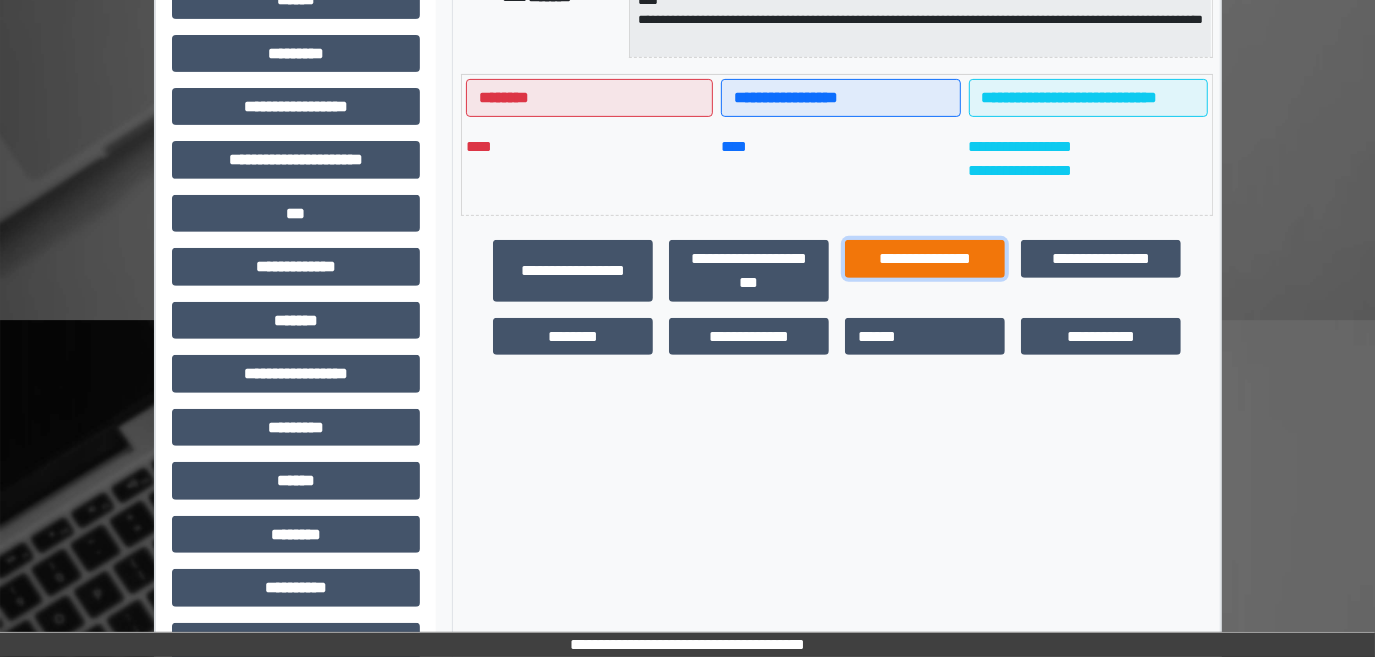 click on "**********" at bounding box center [925, 258] 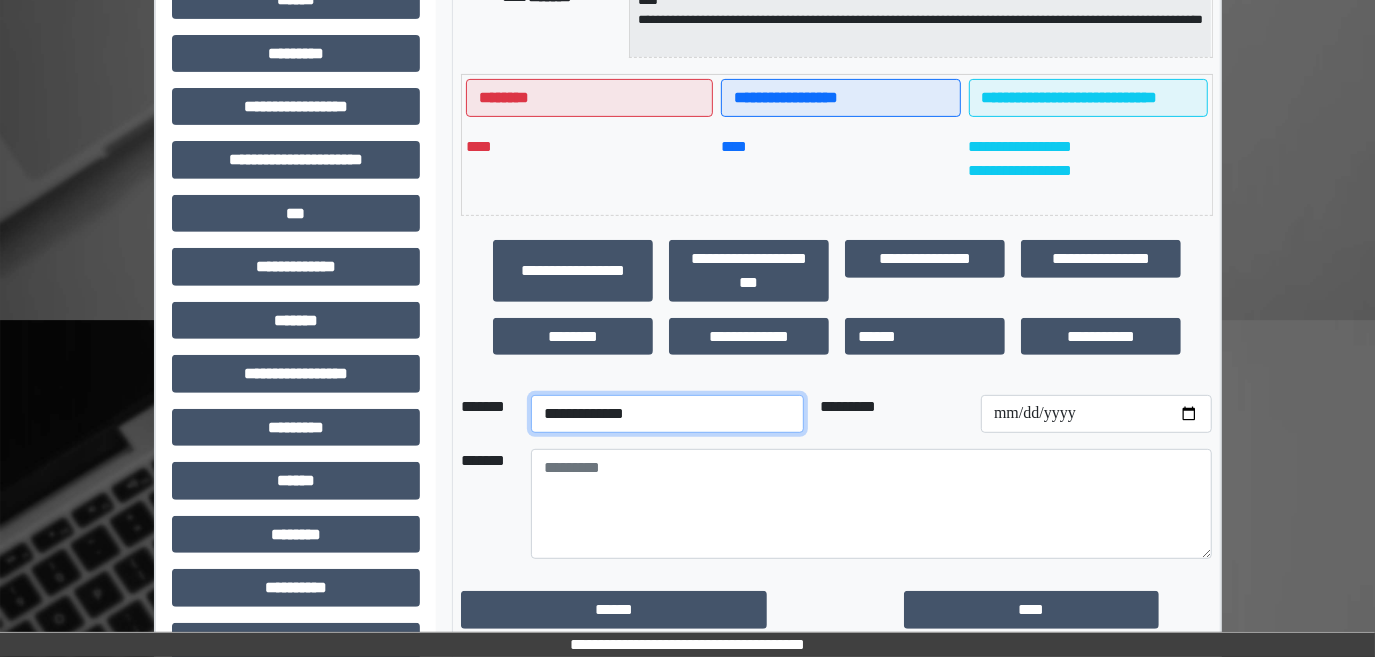 click on "**********" at bounding box center (667, 414) 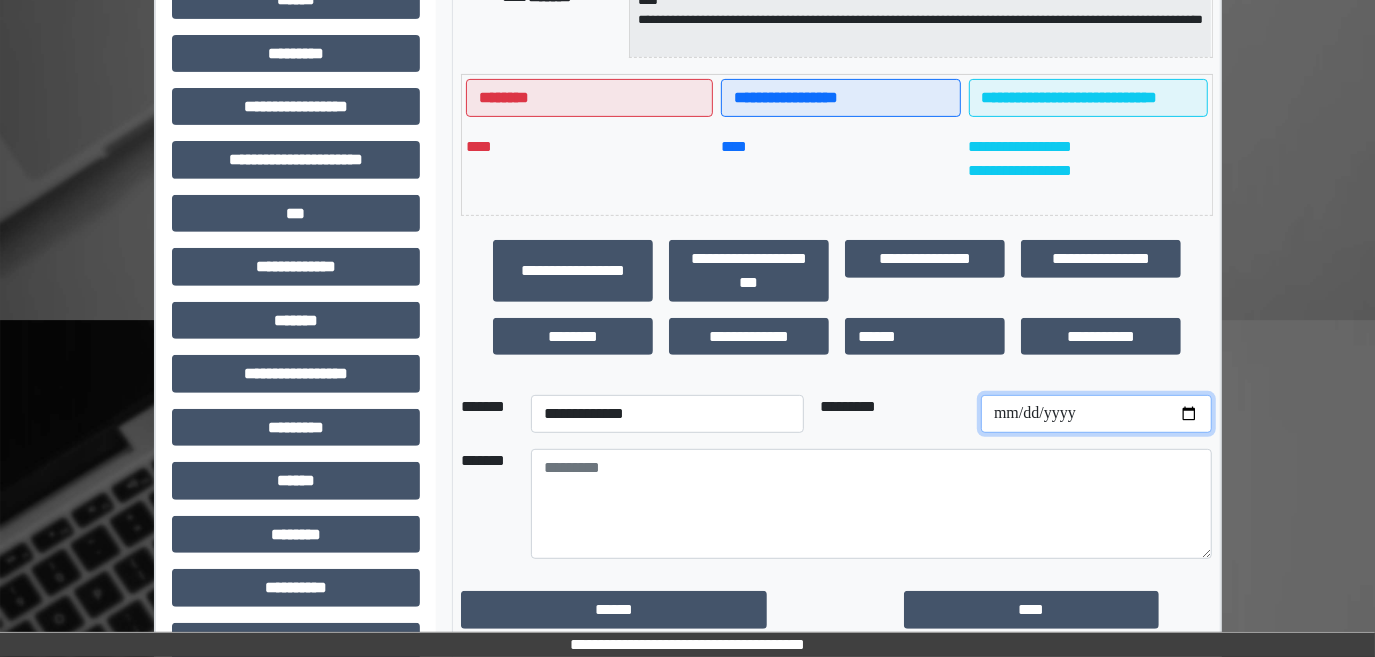 click at bounding box center (1096, 414) 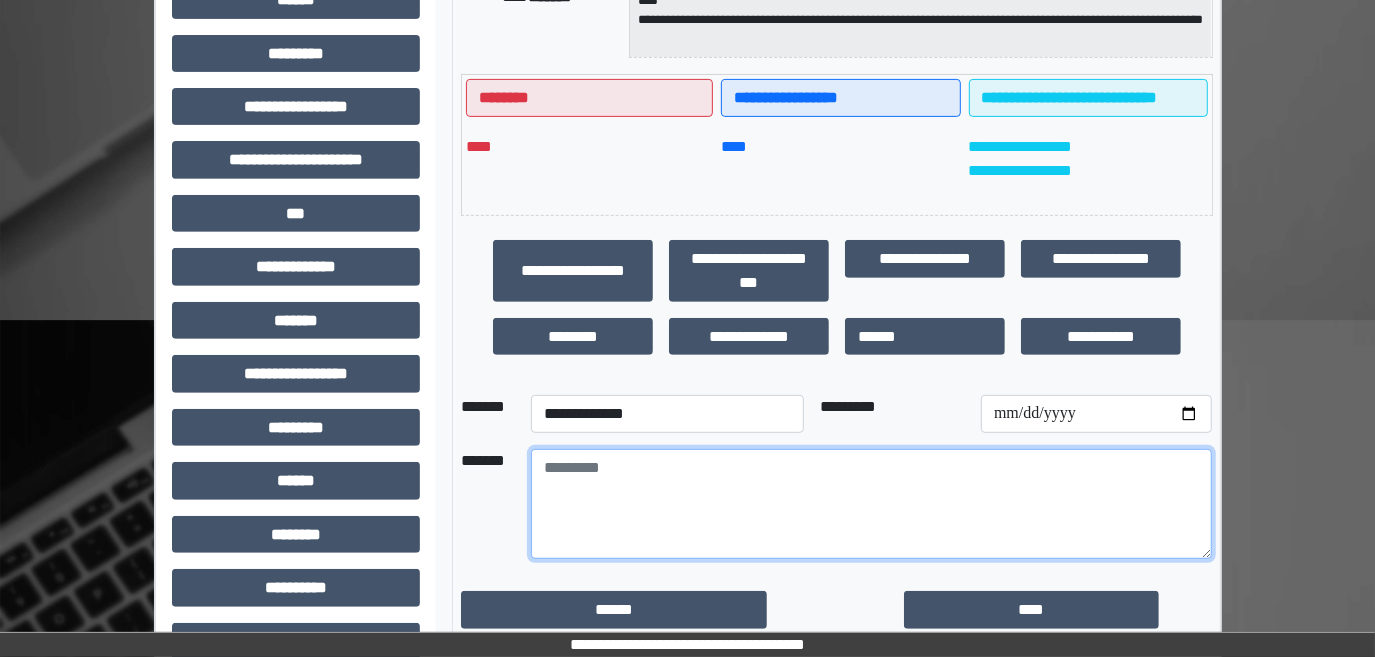 click at bounding box center [871, 504] 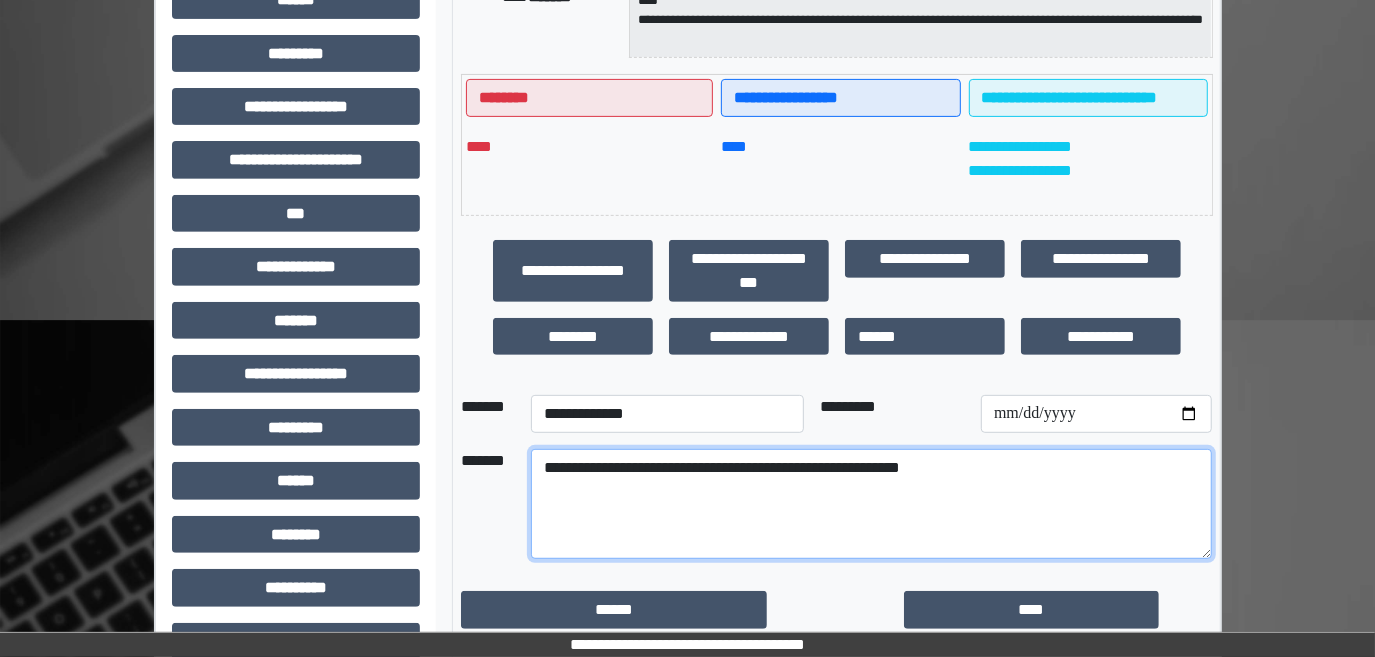 click on "**********" at bounding box center [871, 504] 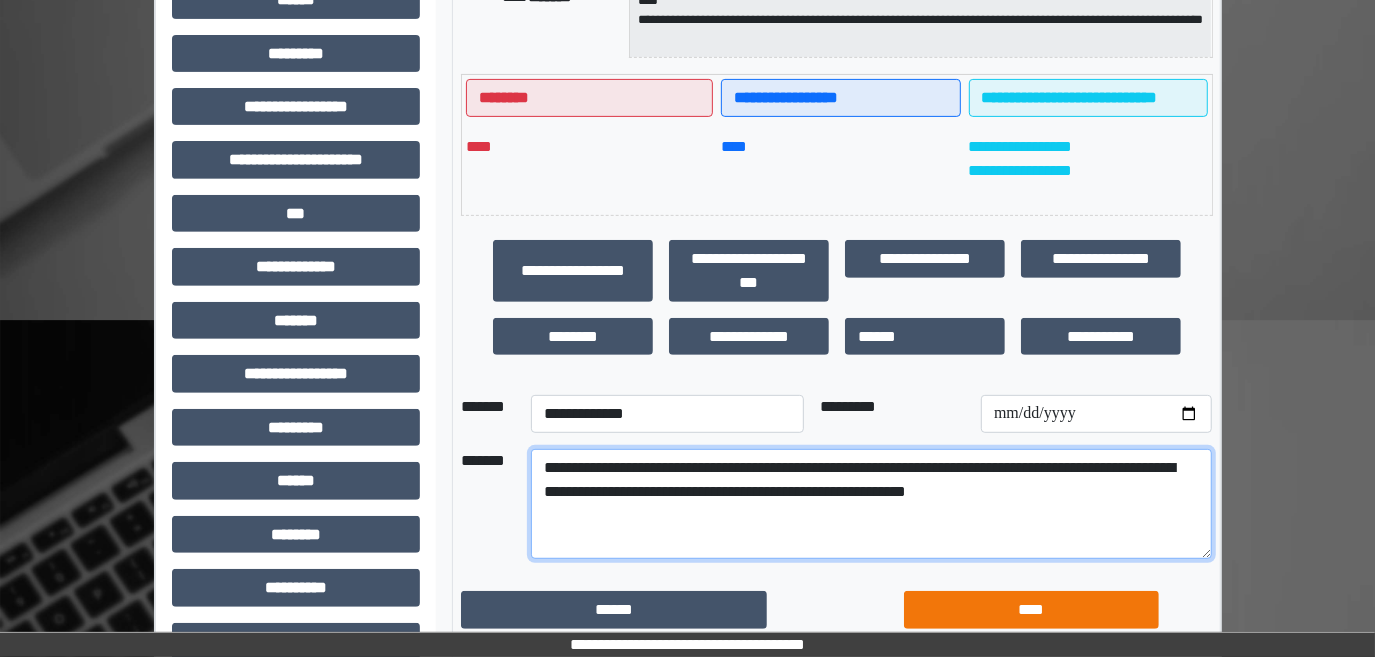 type on "**********" 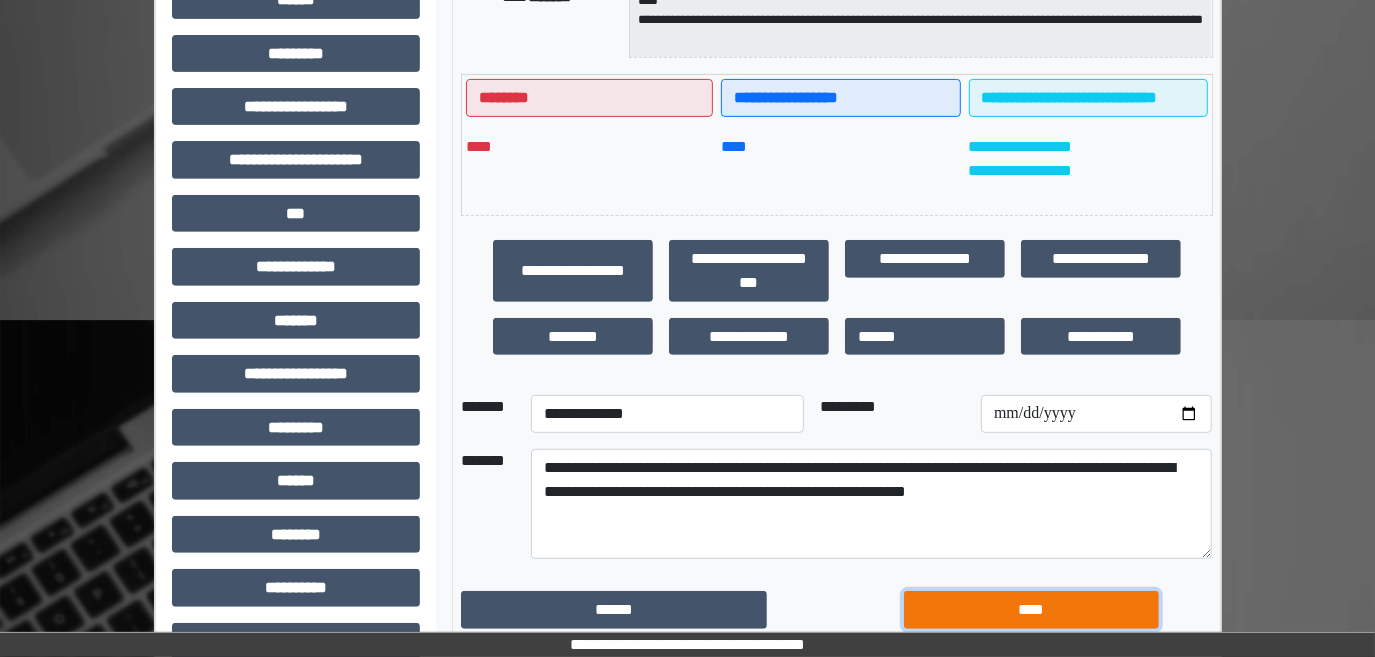 click on "****" at bounding box center [1031, 609] 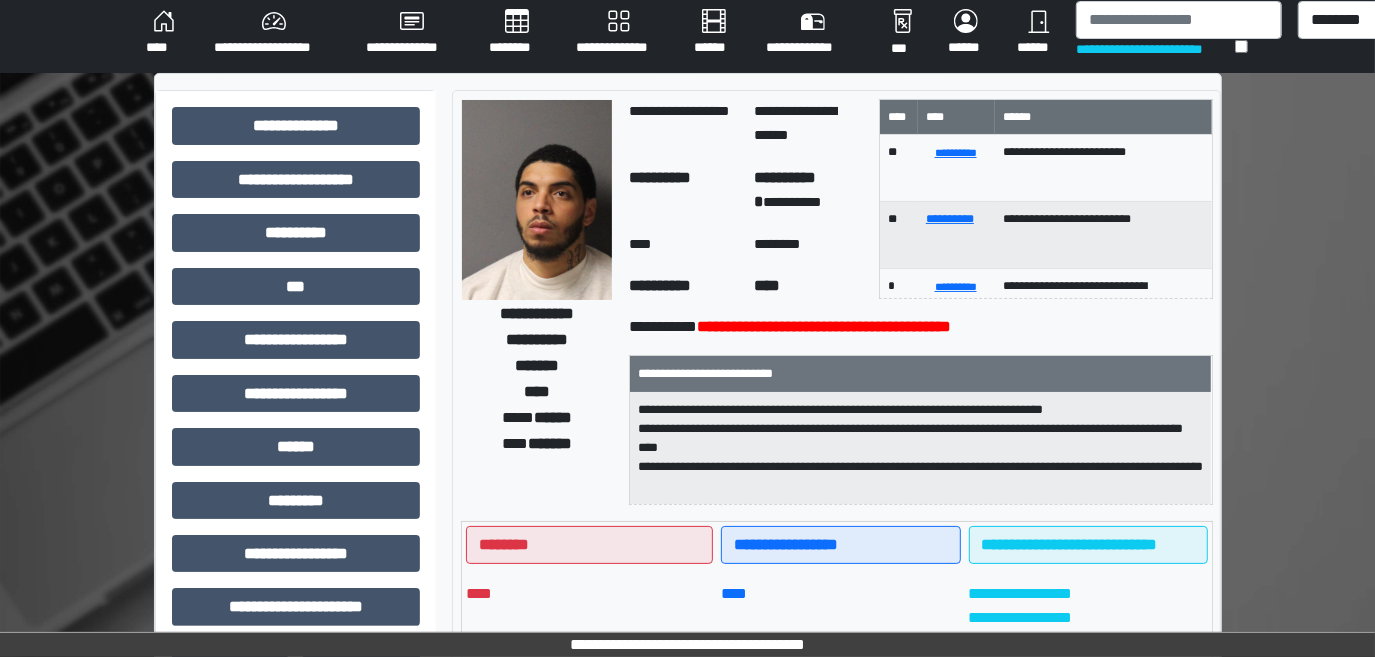 scroll, scrollTop: 0, scrollLeft: 0, axis: both 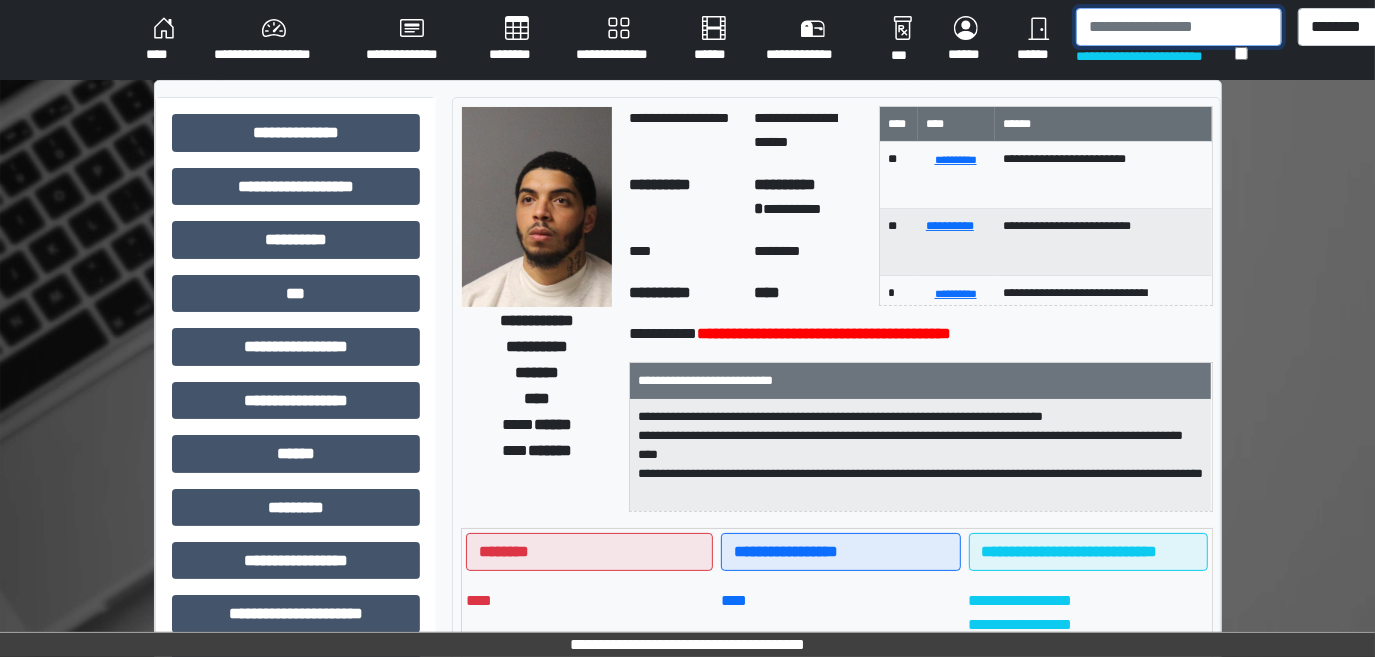 click at bounding box center [1179, 27] 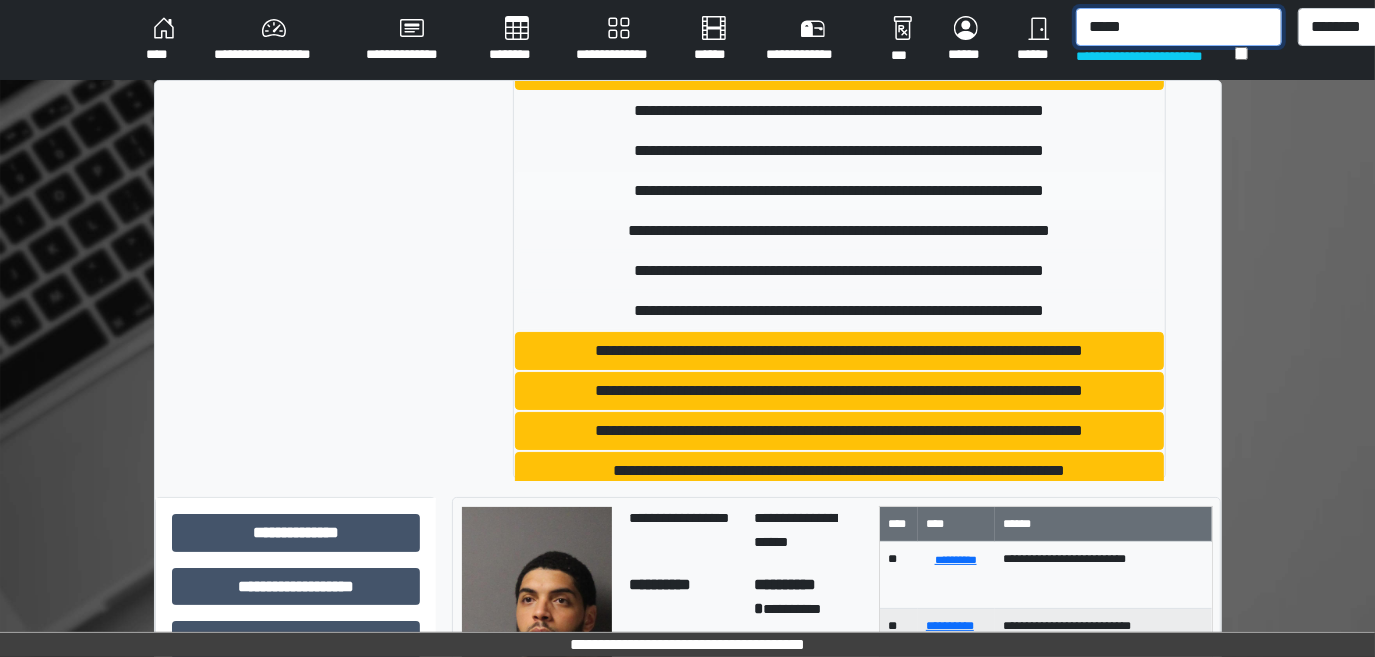 scroll, scrollTop: 564, scrollLeft: 0, axis: vertical 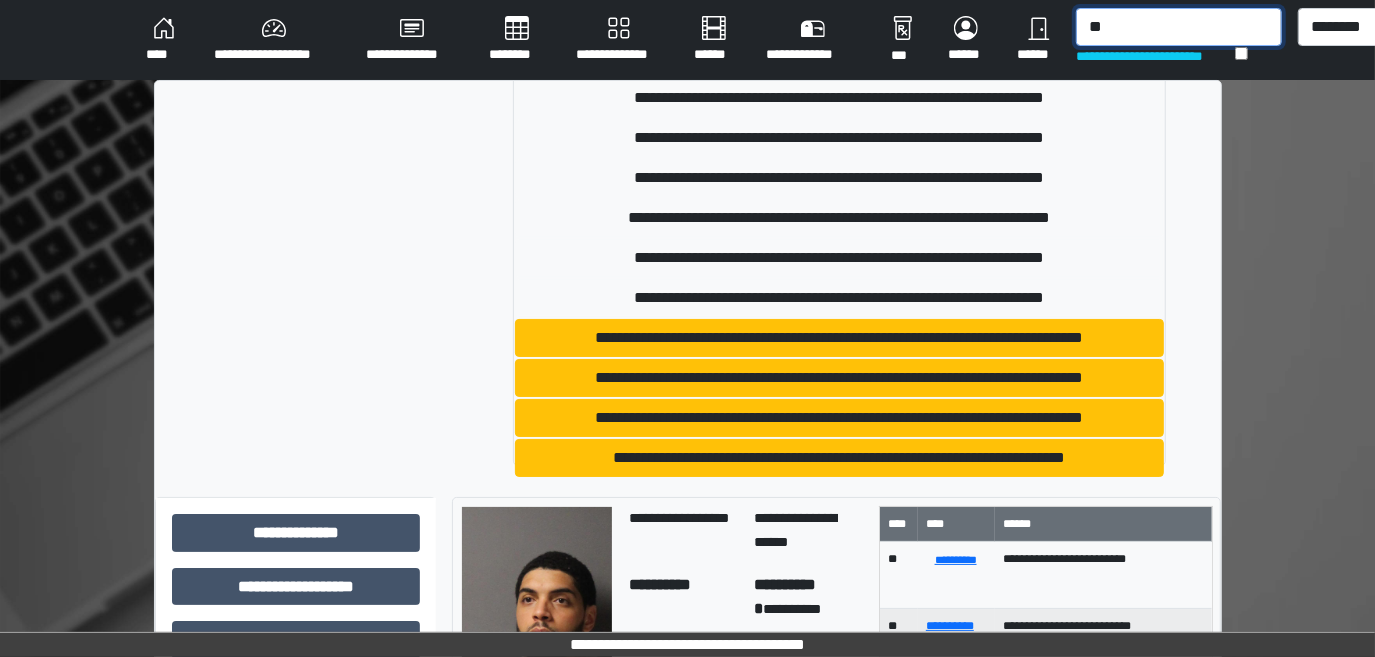type on "*" 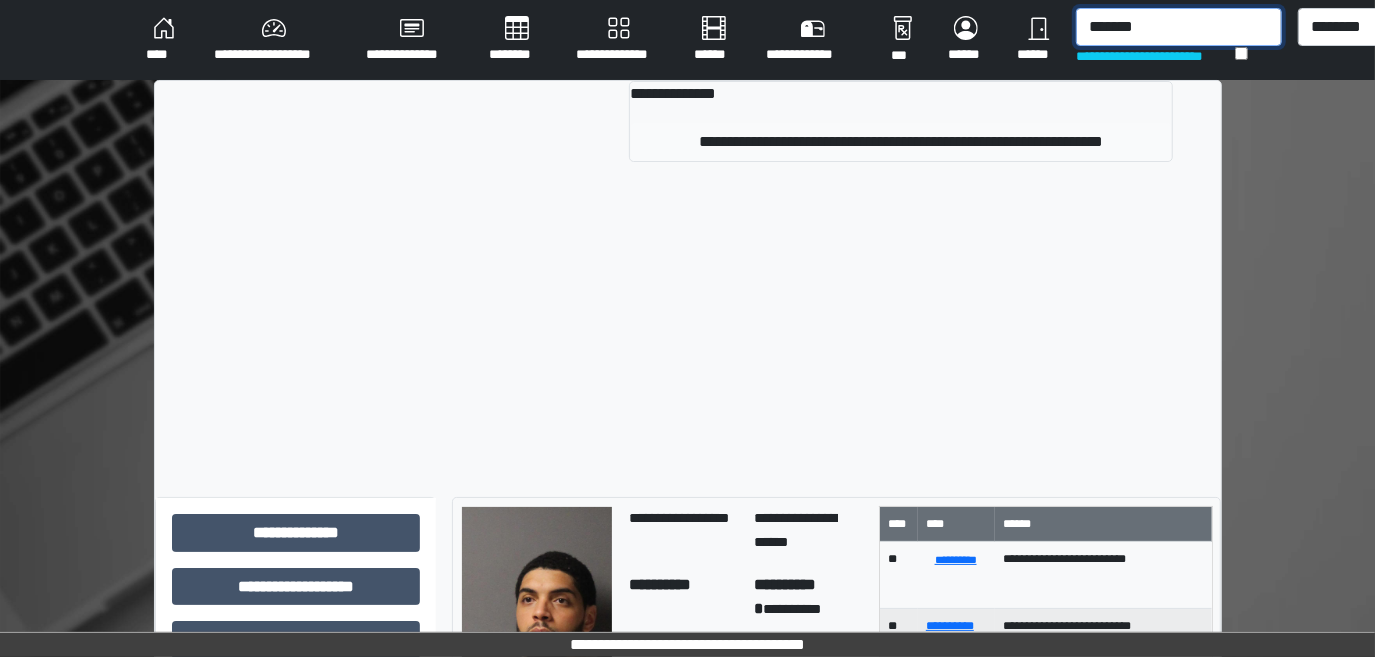 type on "*******" 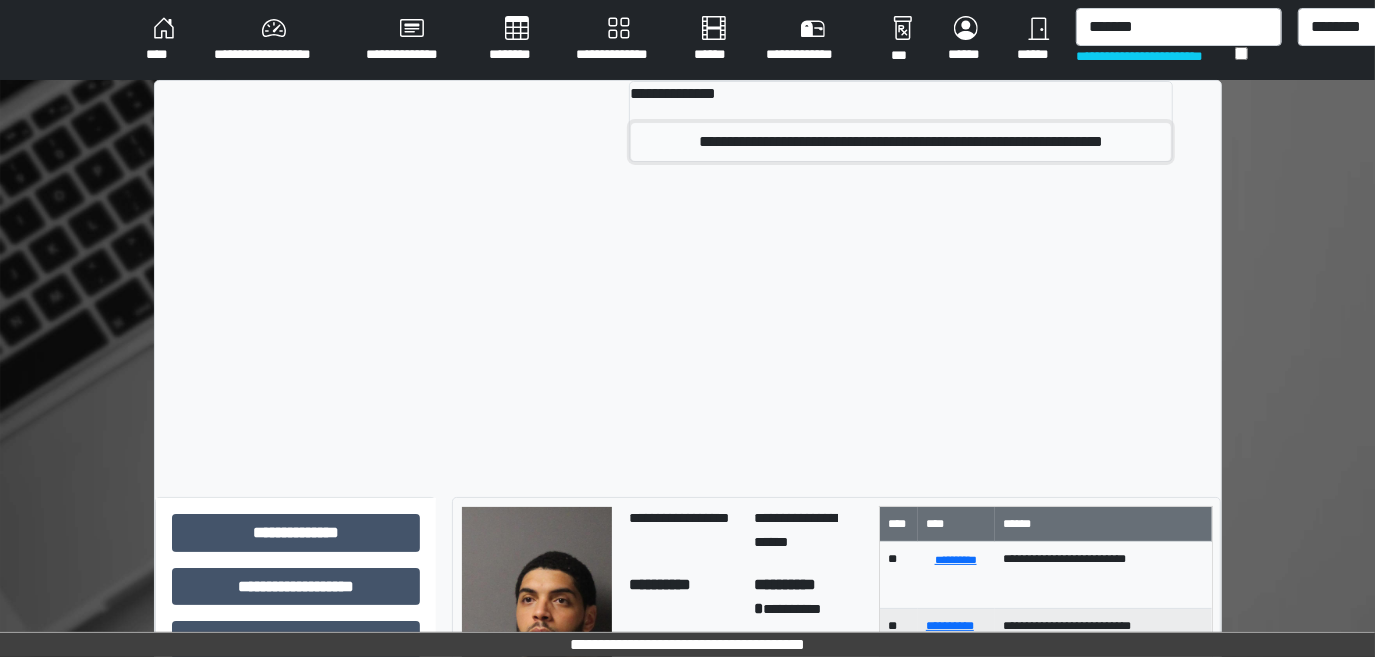 click on "**********" at bounding box center (901, 142) 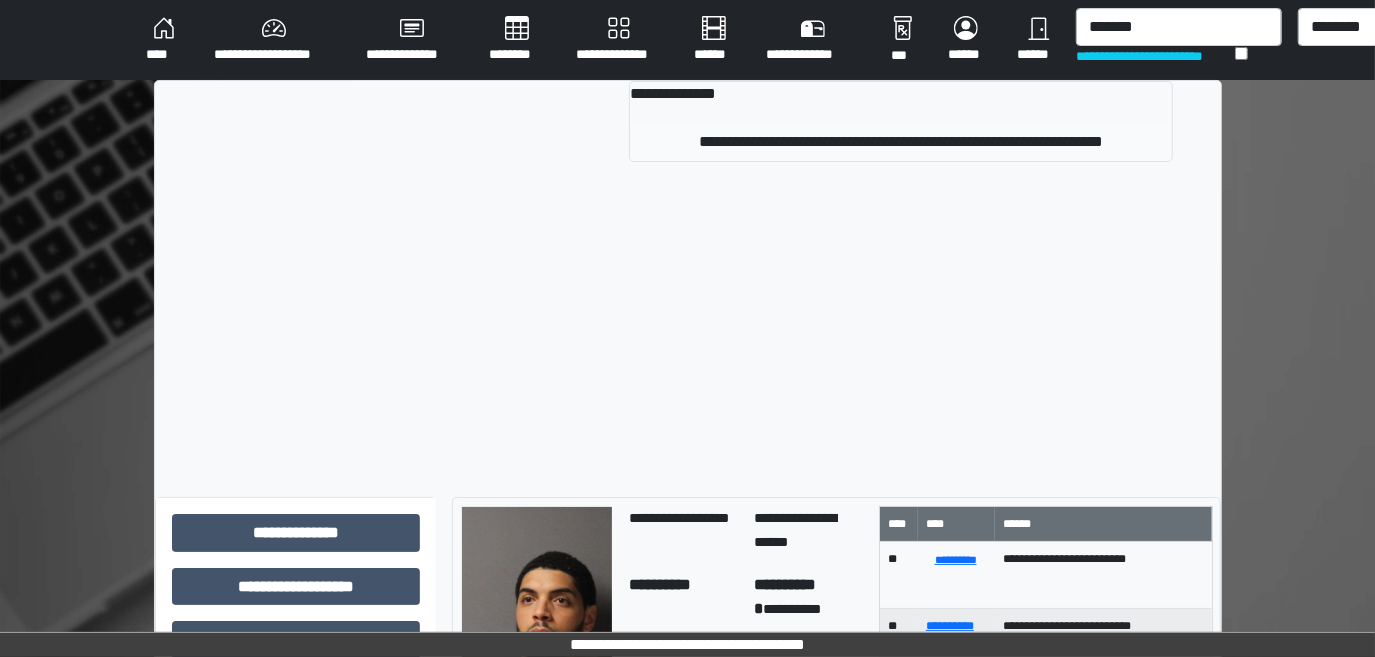 type 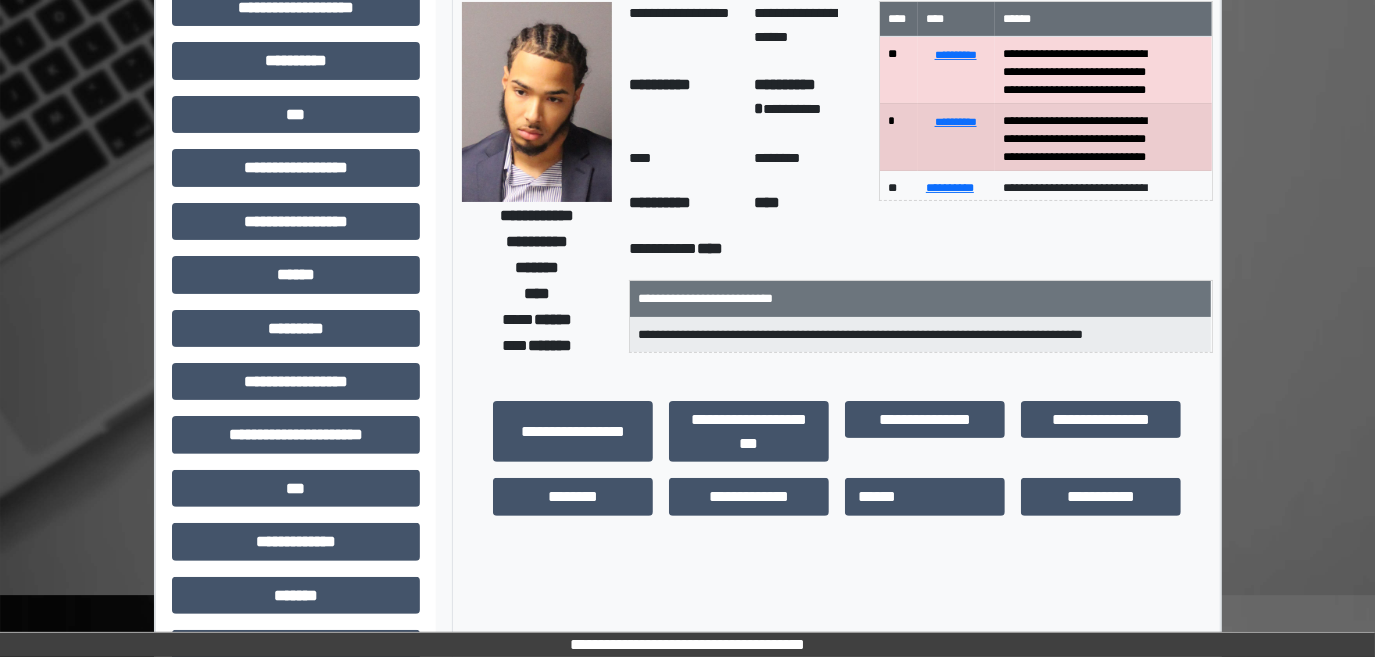 scroll, scrollTop: 181, scrollLeft: 0, axis: vertical 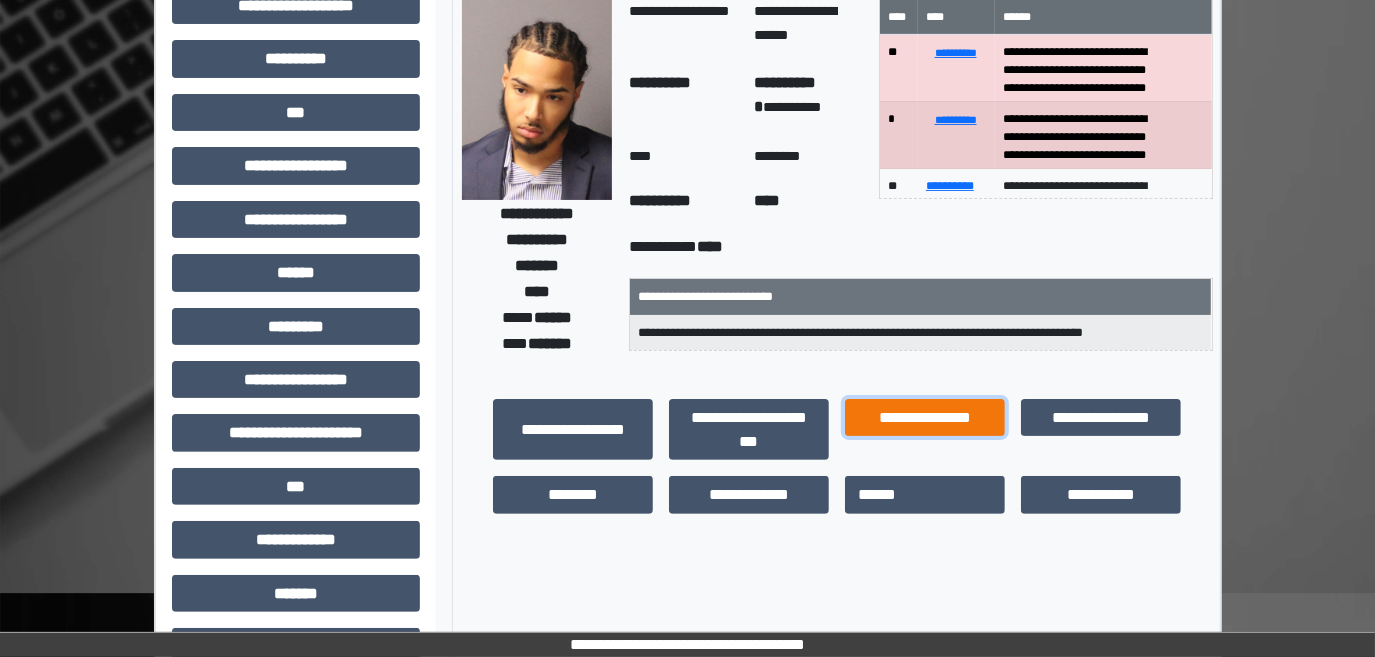 click on "**********" at bounding box center [925, 417] 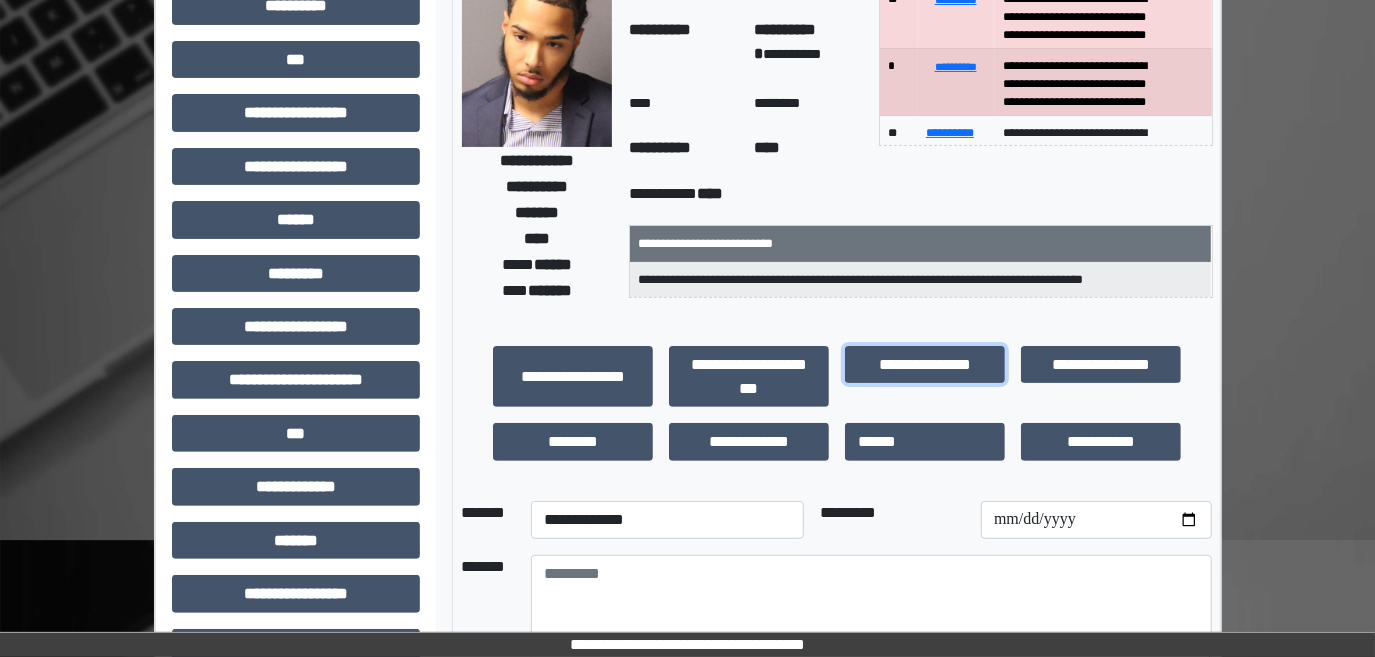 scroll, scrollTop: 505, scrollLeft: 0, axis: vertical 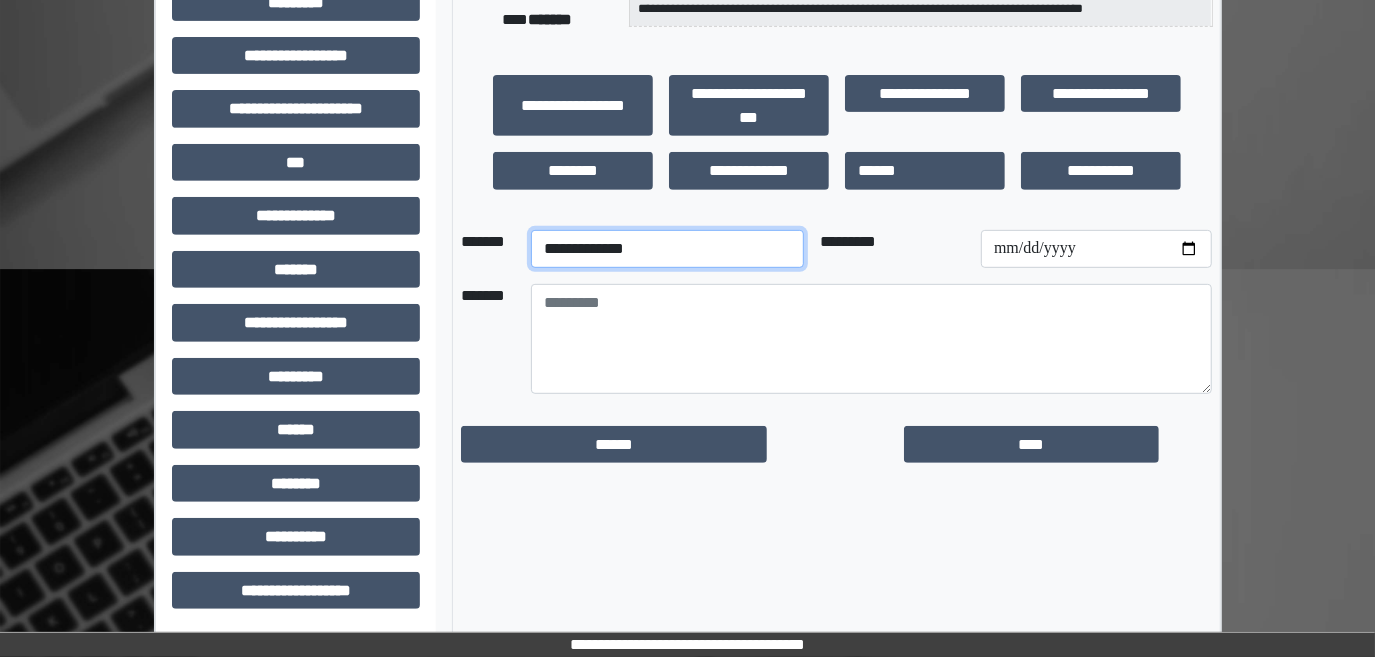 click on "**********" at bounding box center (667, 249) 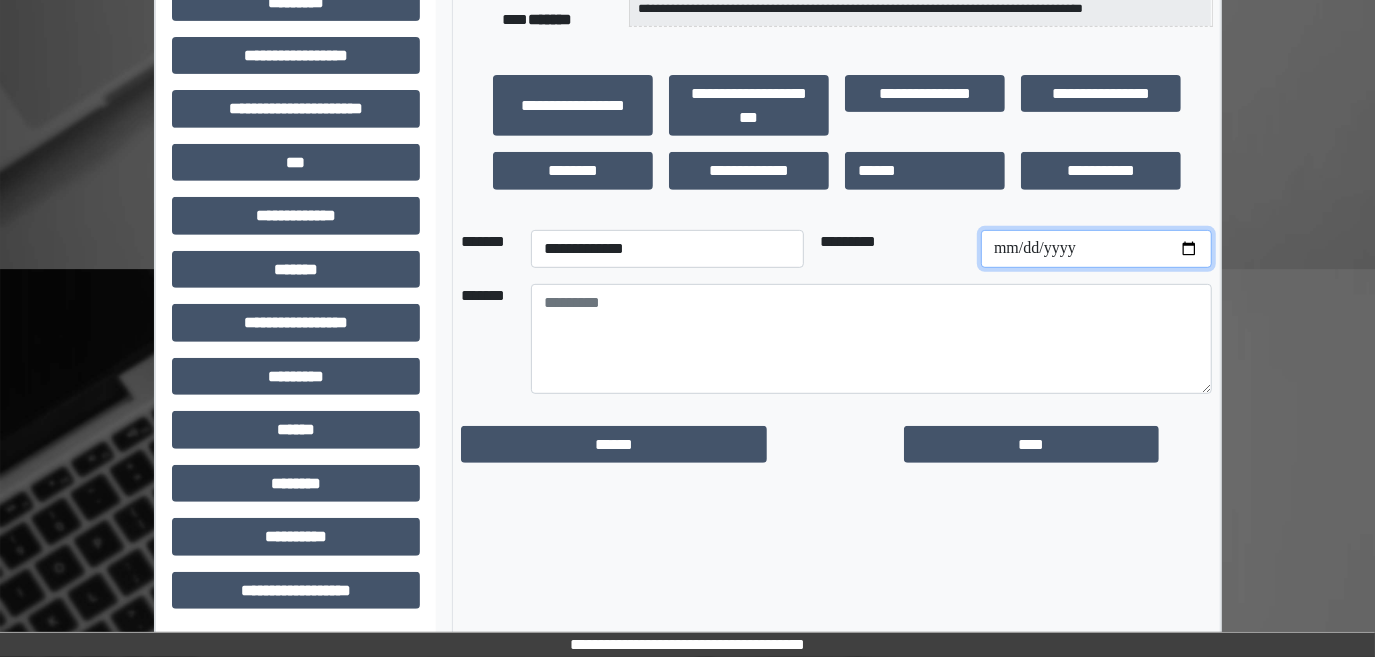 click at bounding box center [1096, 249] 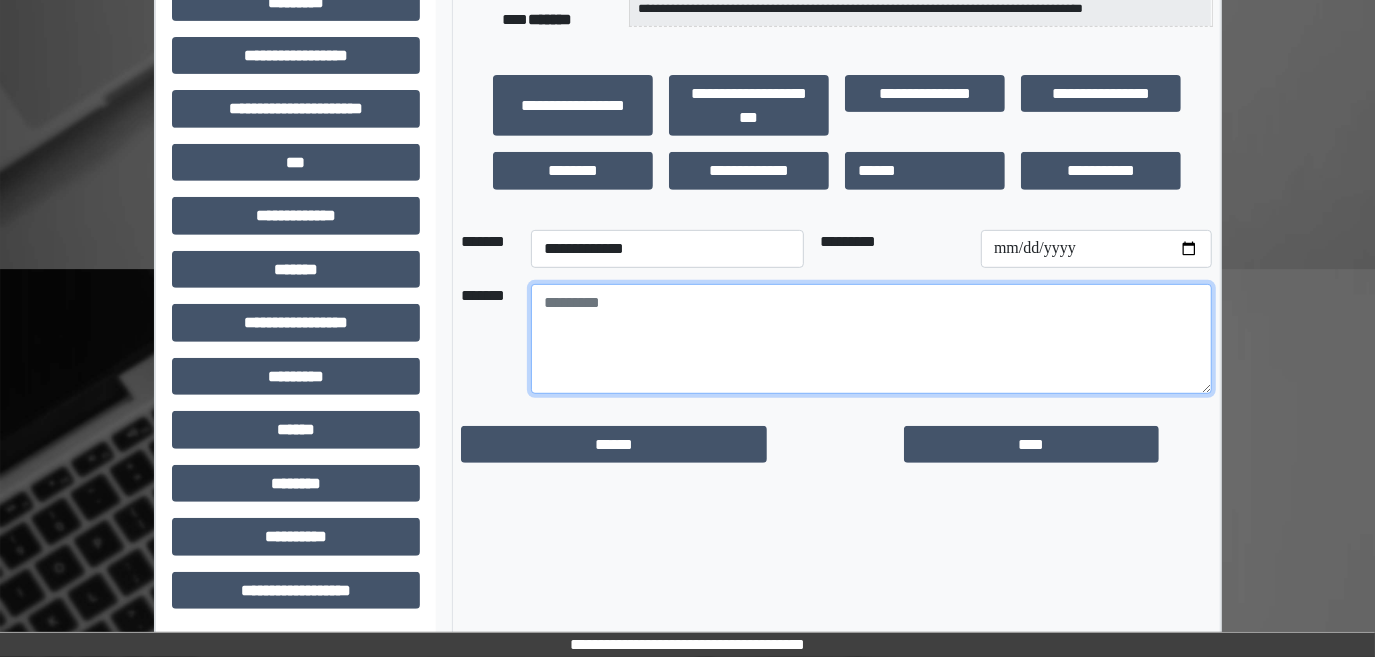 click at bounding box center (871, 339) 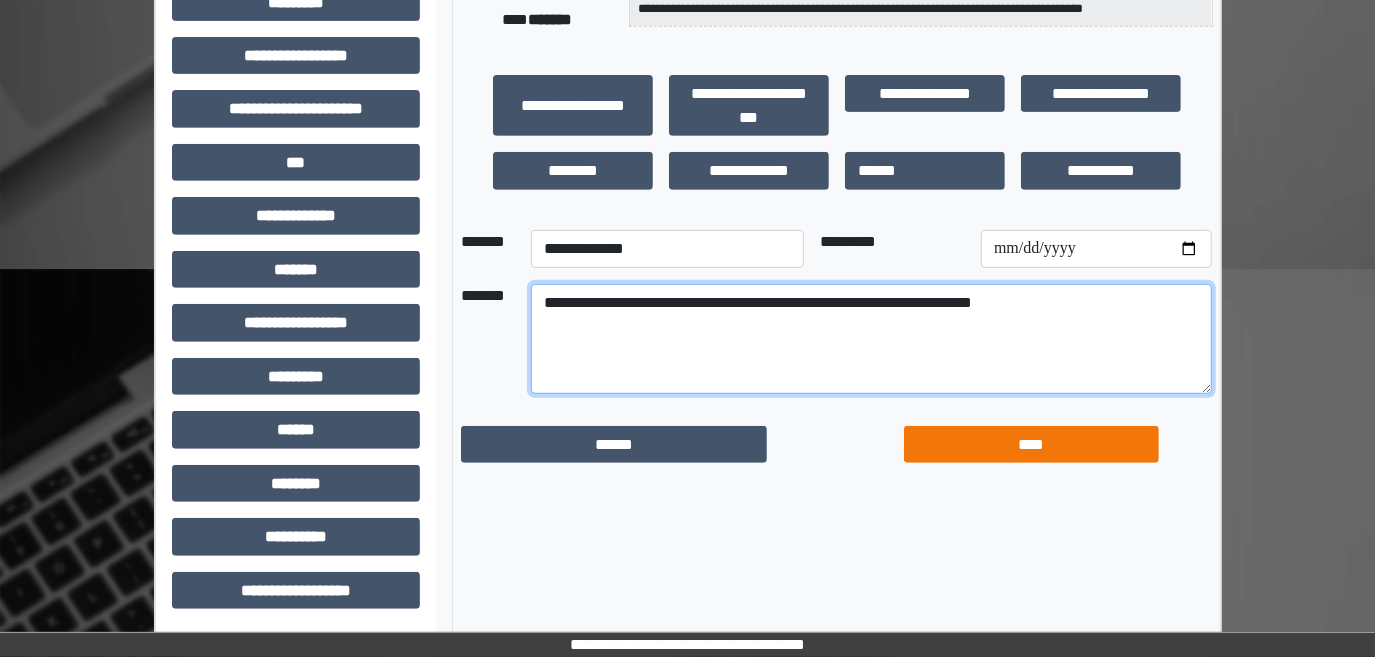 type on "**********" 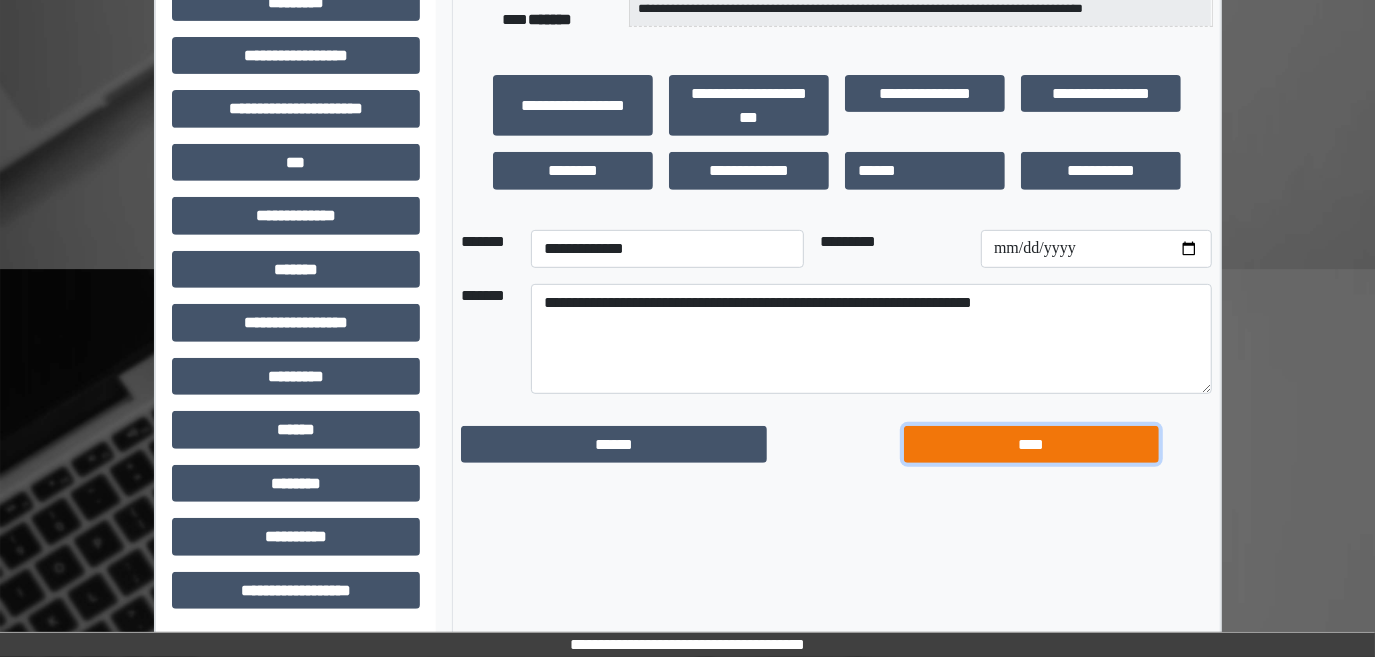 click on "****" at bounding box center (1031, 444) 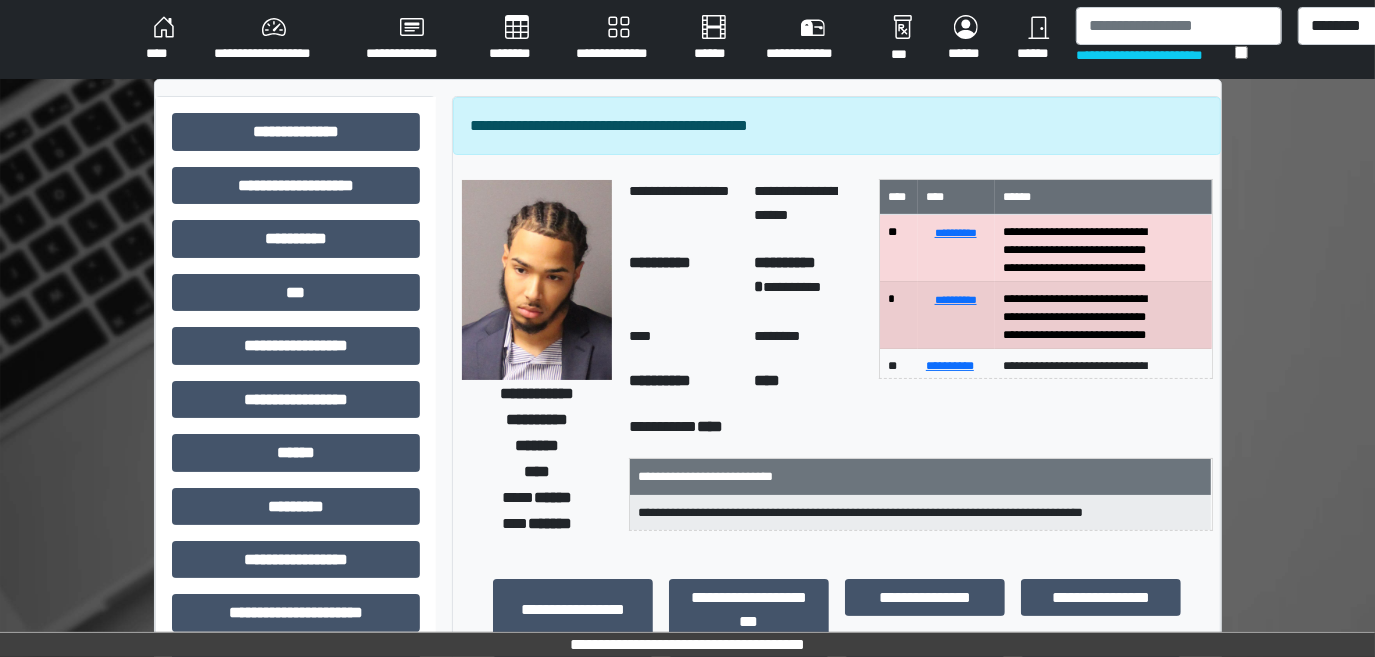 scroll, scrollTop: 0, scrollLeft: 0, axis: both 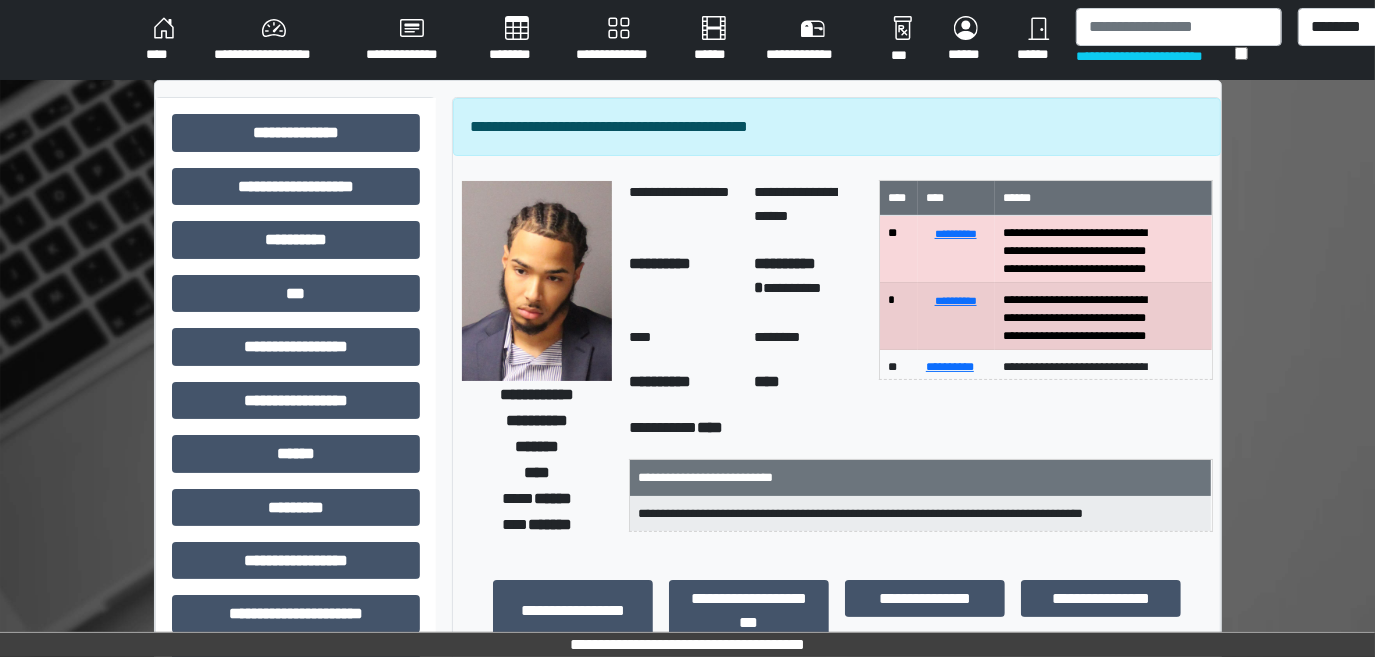 click on "**********" at bounding box center [274, 40] 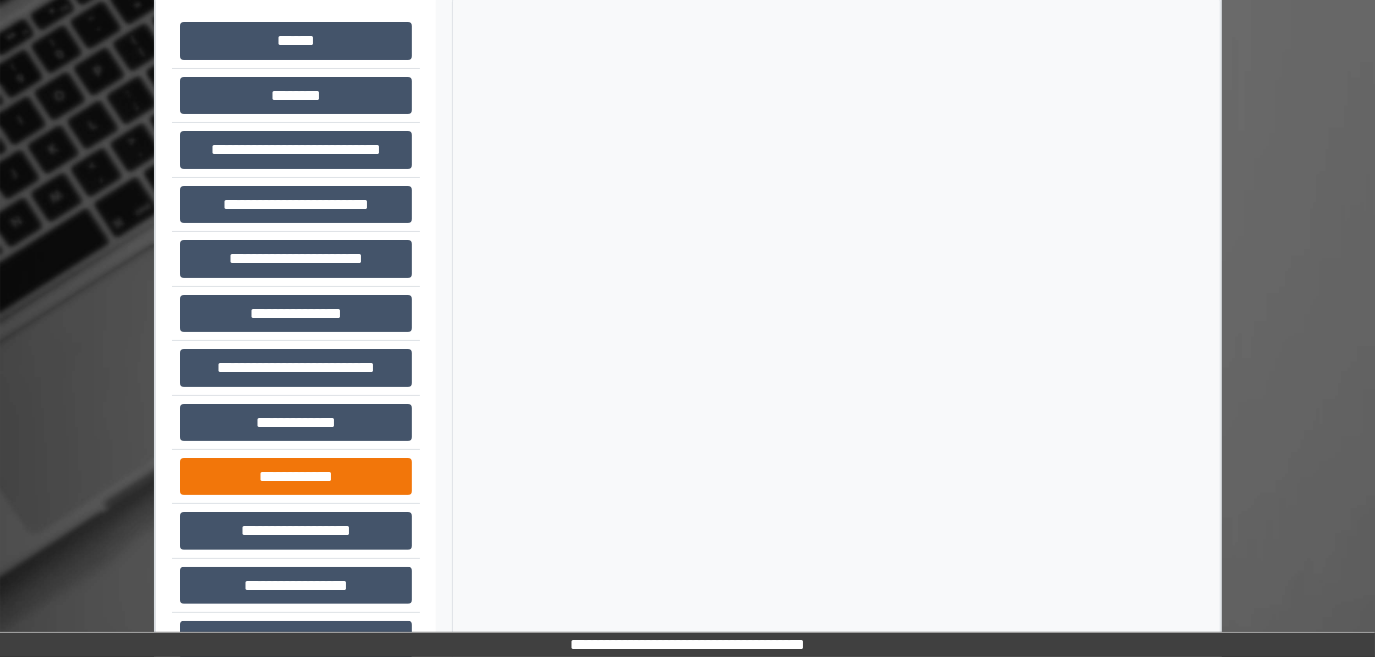 scroll, scrollTop: 156, scrollLeft: 0, axis: vertical 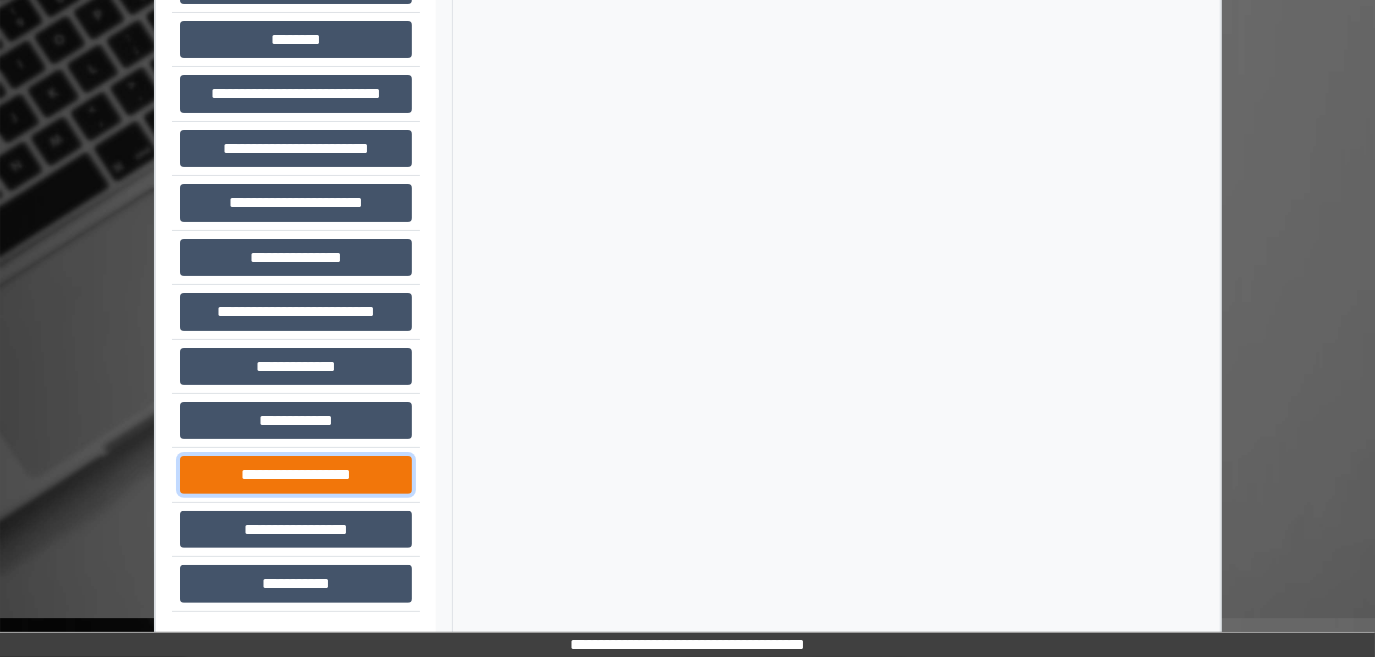 click on "**********" at bounding box center [296, 474] 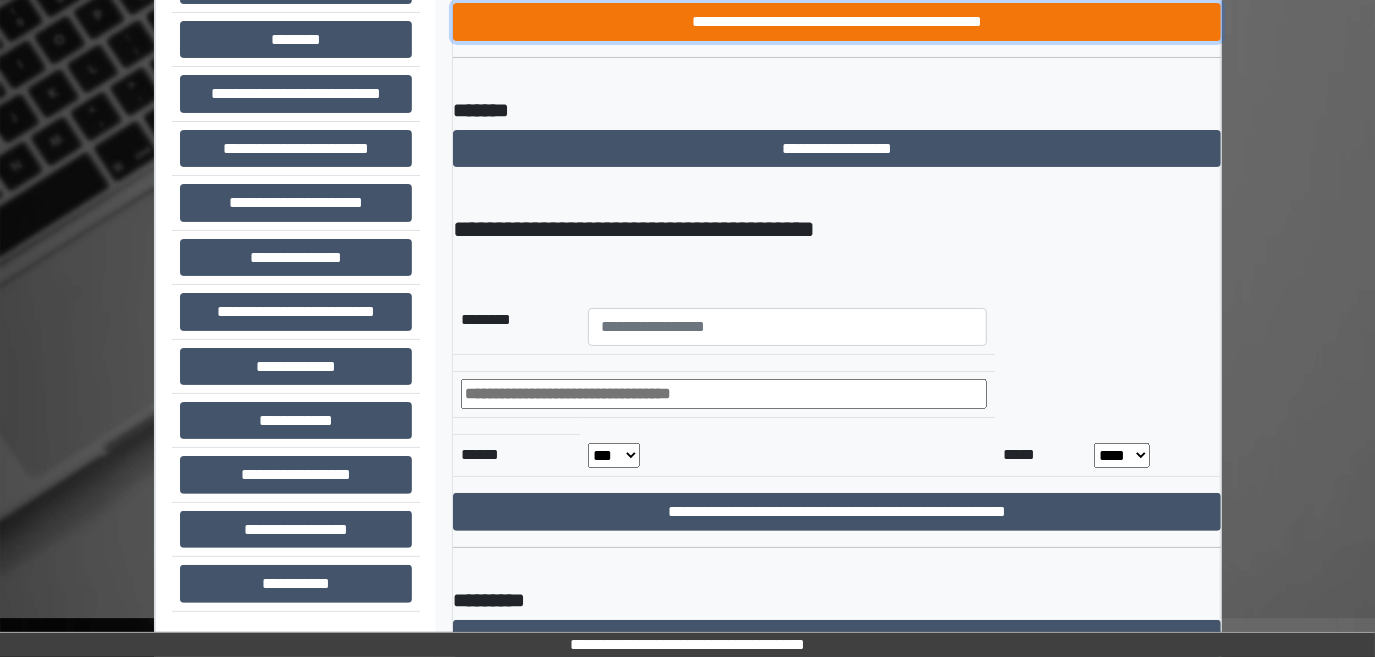 click on "**********" at bounding box center (837, 21) 